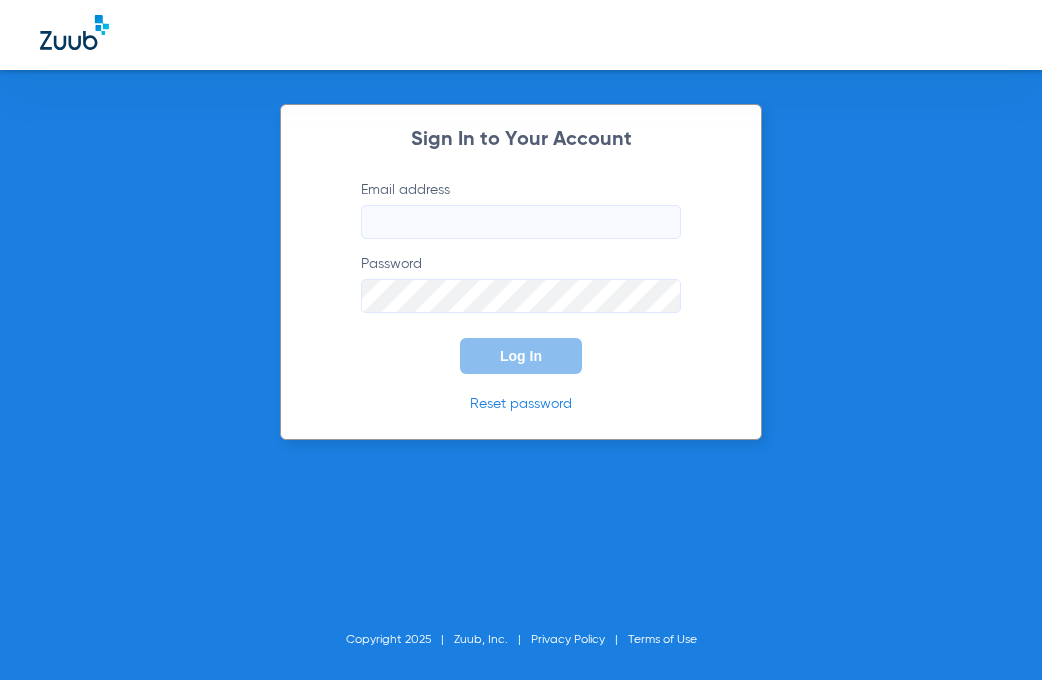 scroll, scrollTop: 0, scrollLeft: 0, axis: both 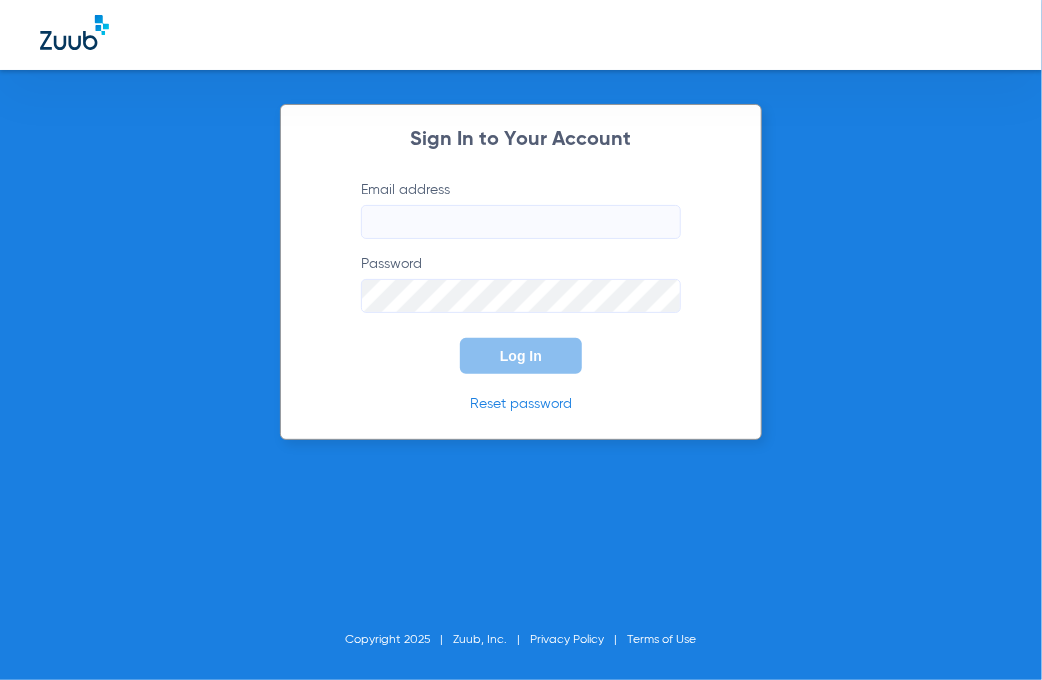 type on "[EMAIL]" 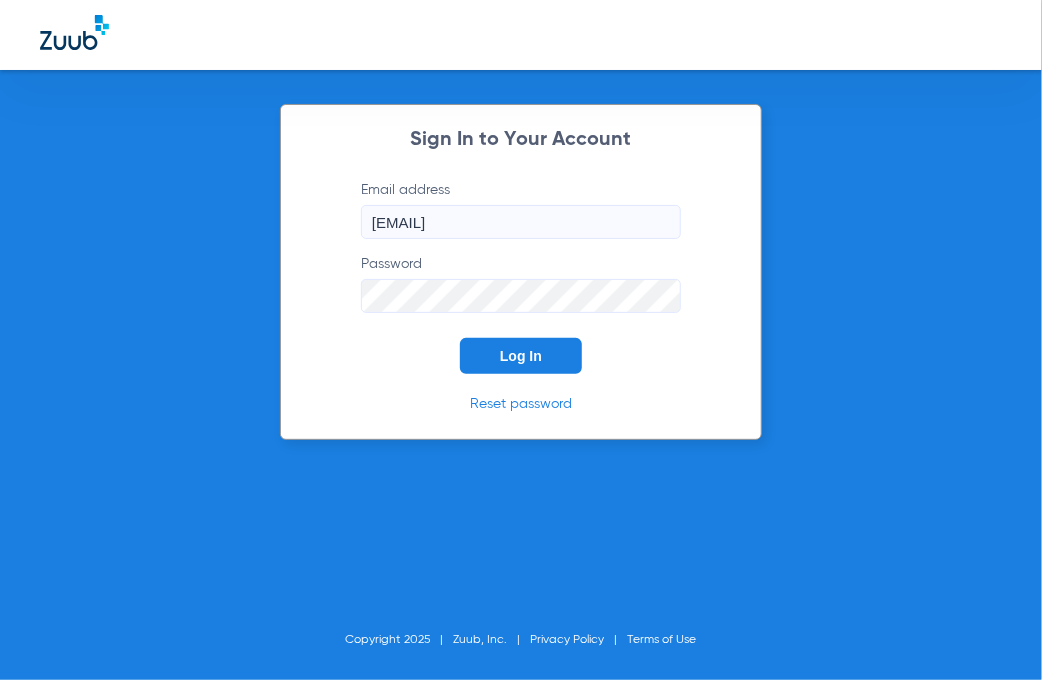 click on "Log In" 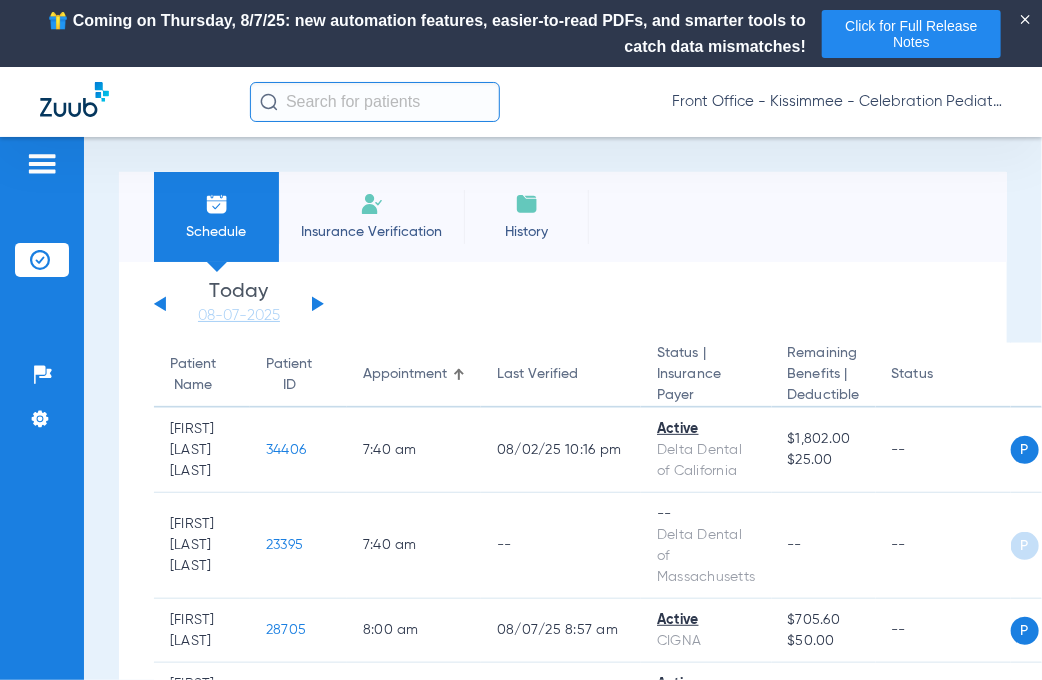 click on "Schedule Insurance Verification History  Last Appt. Sync Time:   Today - 12:00 PM" 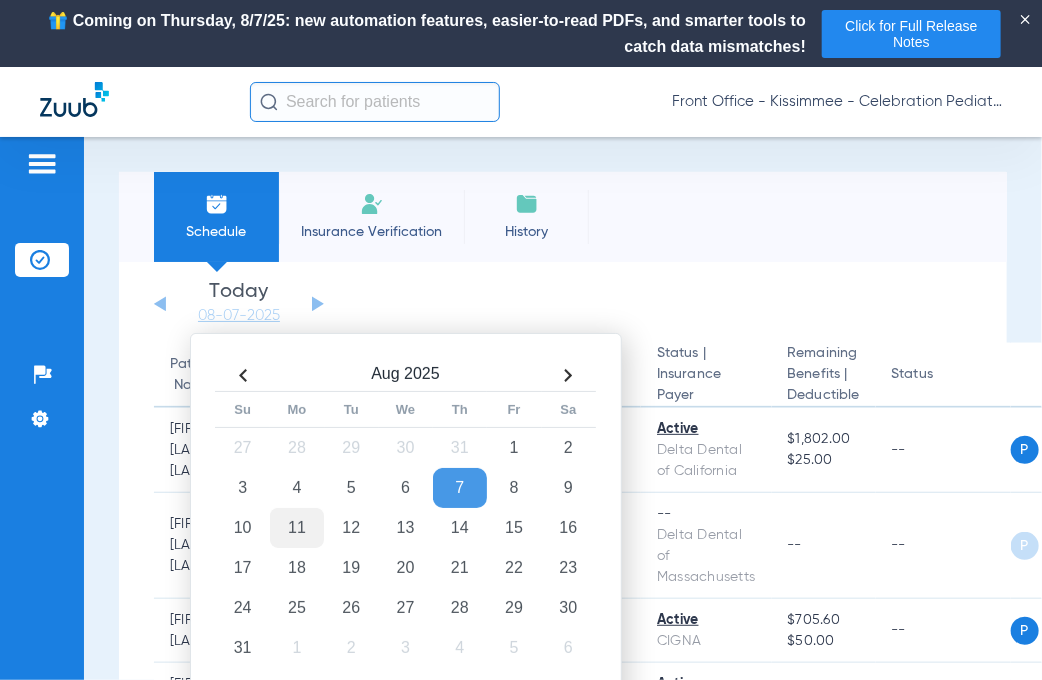 click on "11" 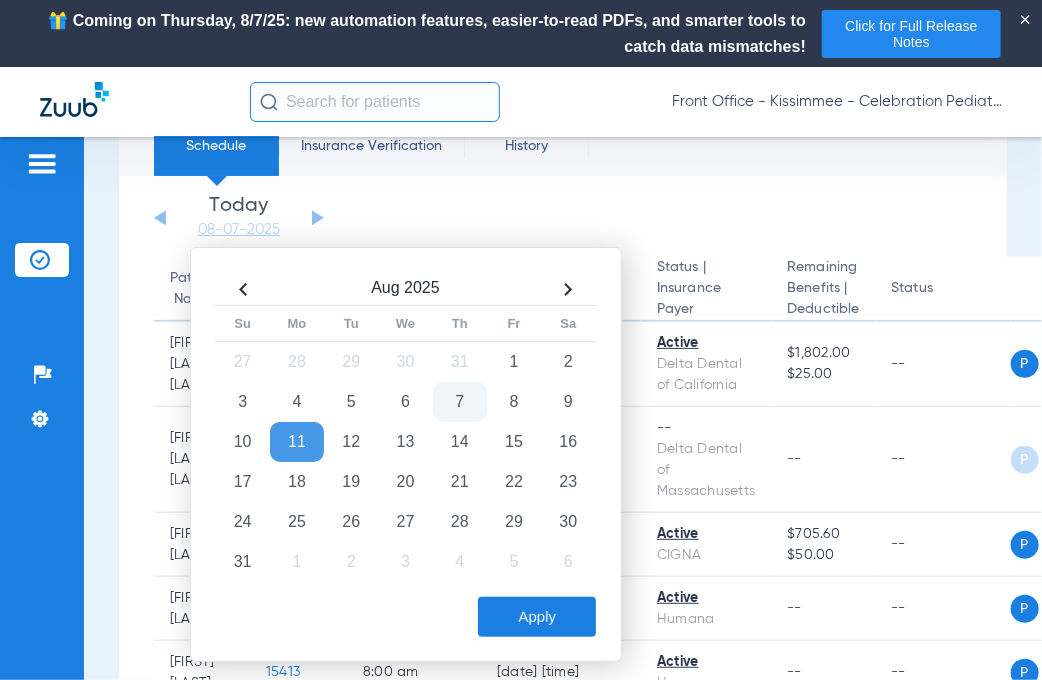 scroll, scrollTop: 200, scrollLeft: 0, axis: vertical 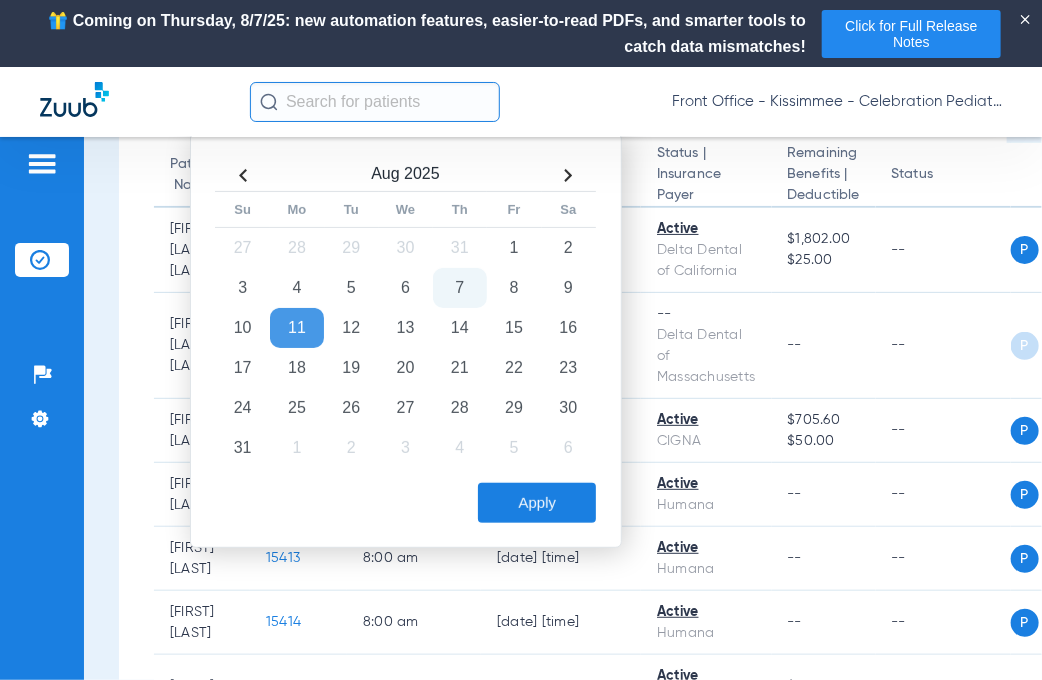 click on "Apply" 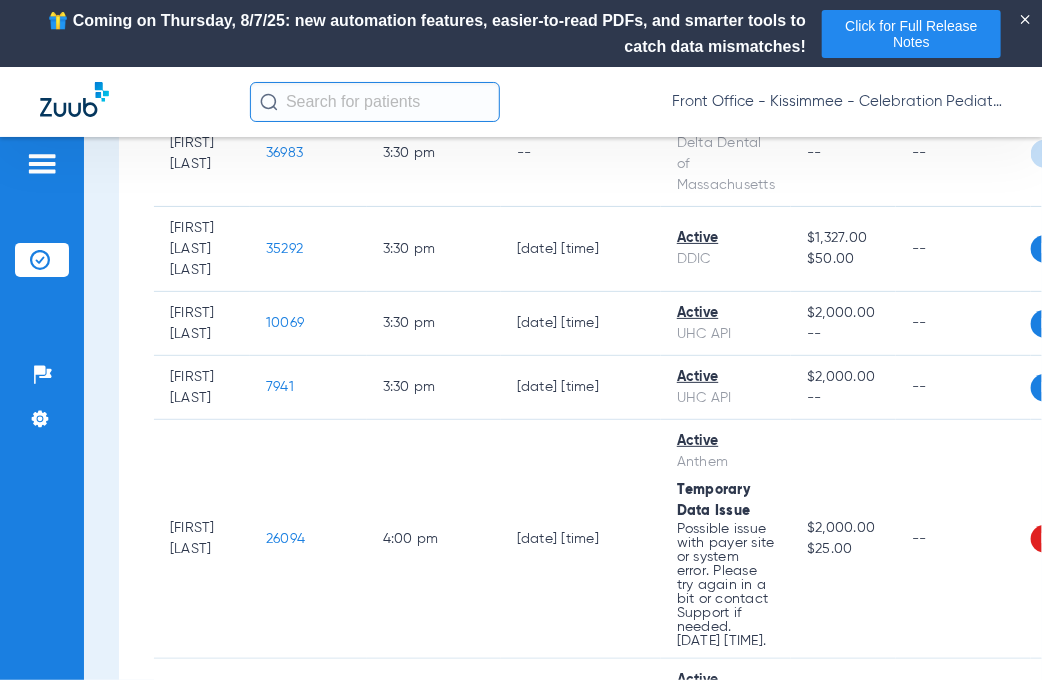 scroll, scrollTop: 5900, scrollLeft: 0, axis: vertical 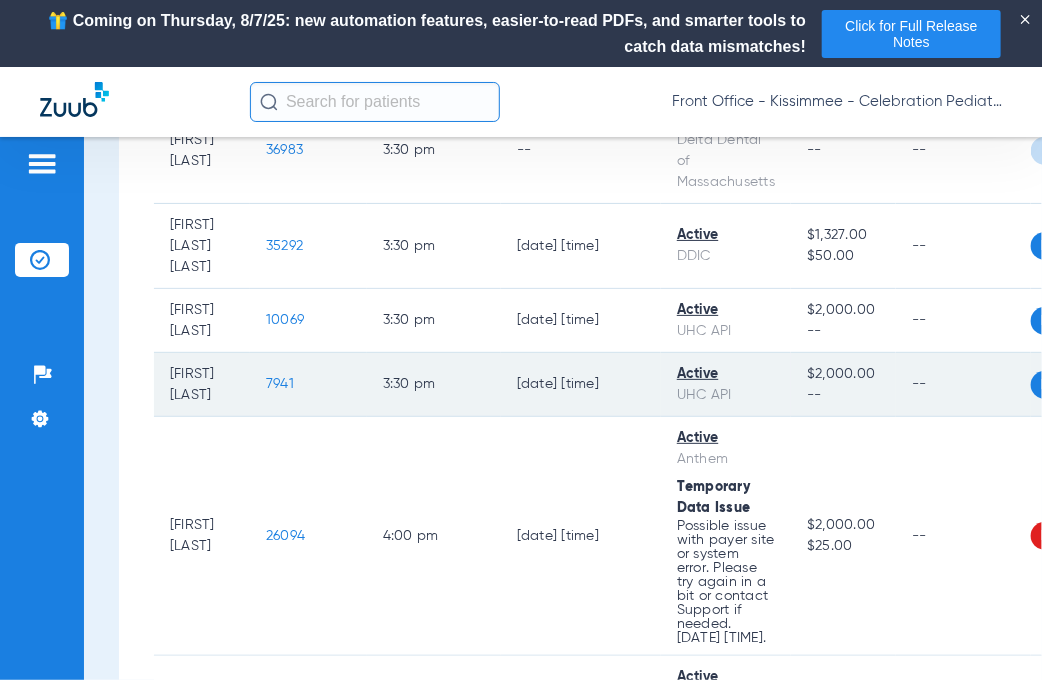 click on "7941" 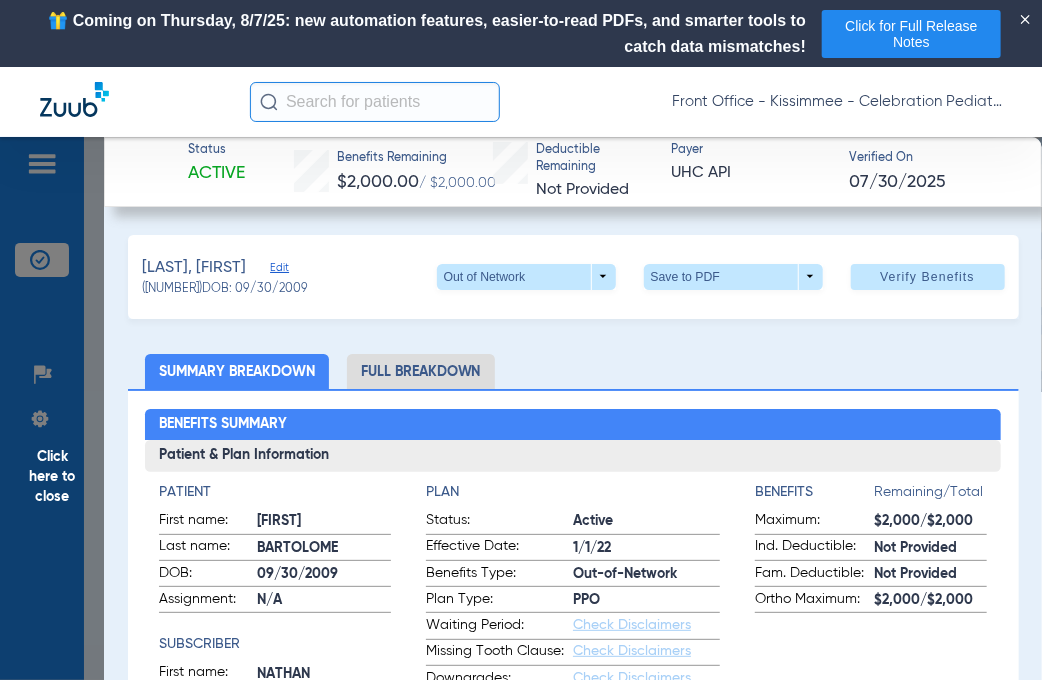 click on "Full Breakdown" 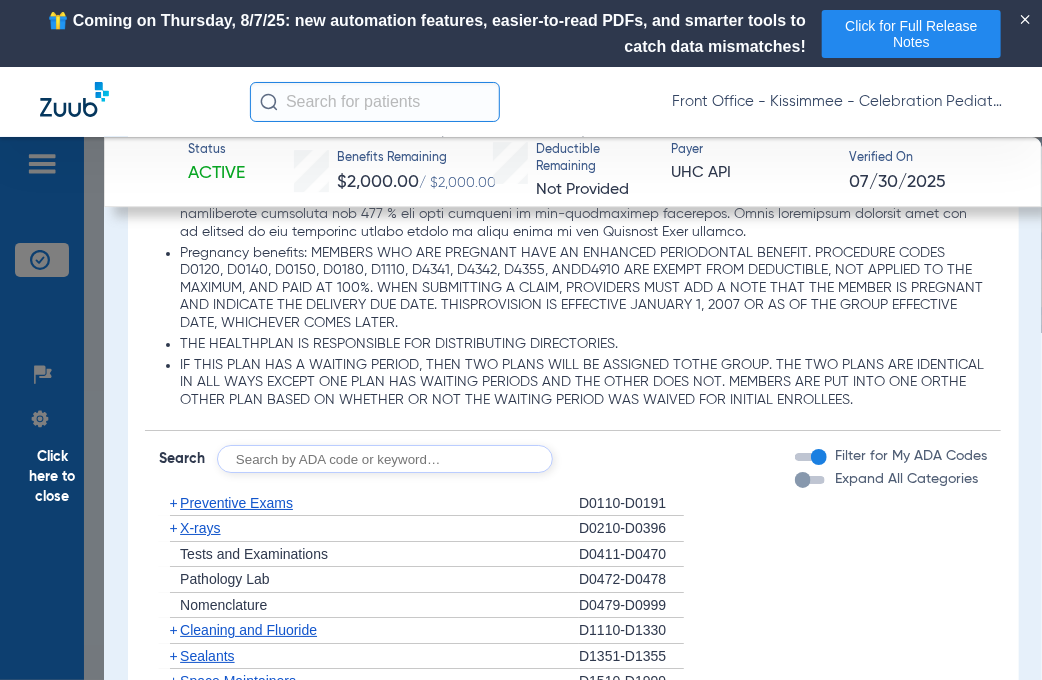 scroll, scrollTop: 2400, scrollLeft: 0, axis: vertical 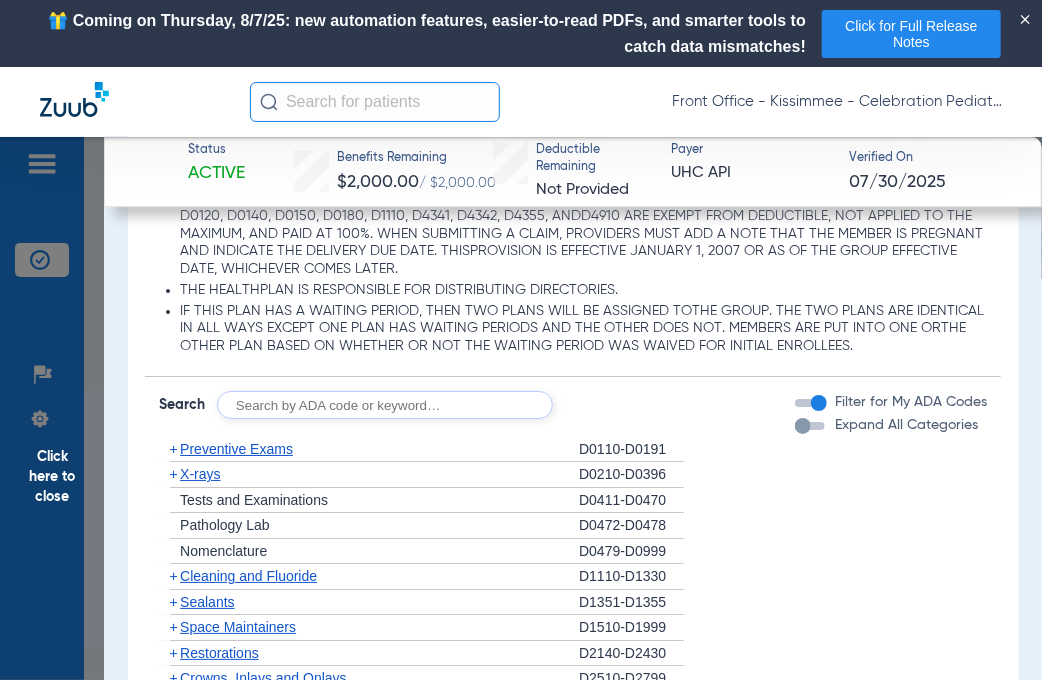 click at bounding box center [803, 426] 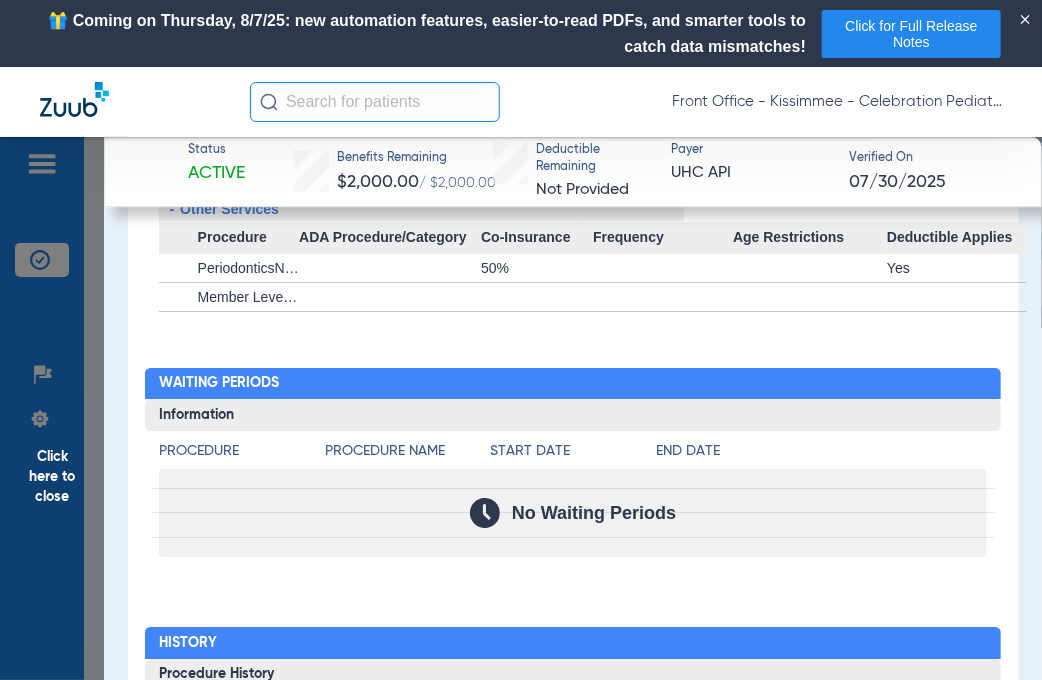 scroll, scrollTop: 4900, scrollLeft: 0, axis: vertical 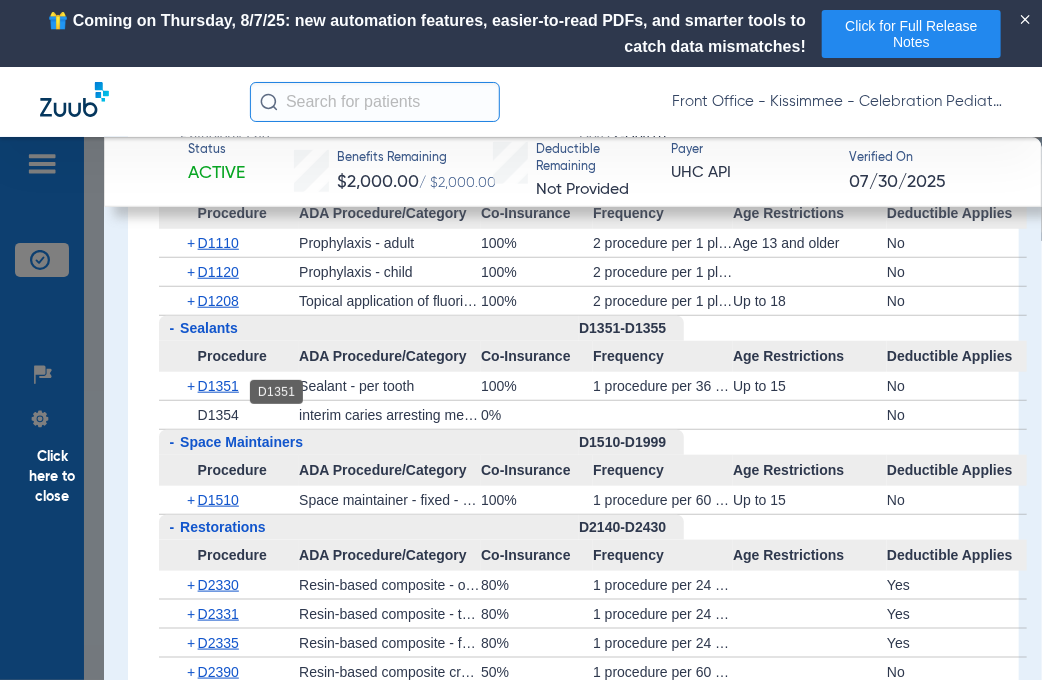 click on "D1351" 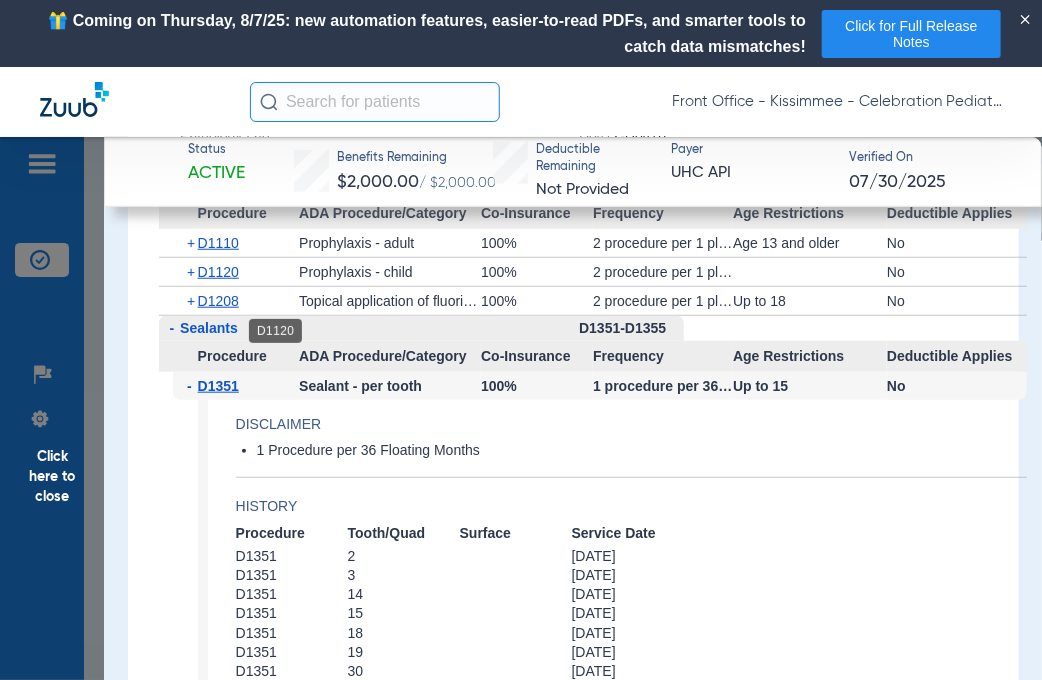 scroll, scrollTop: 3100, scrollLeft: 0, axis: vertical 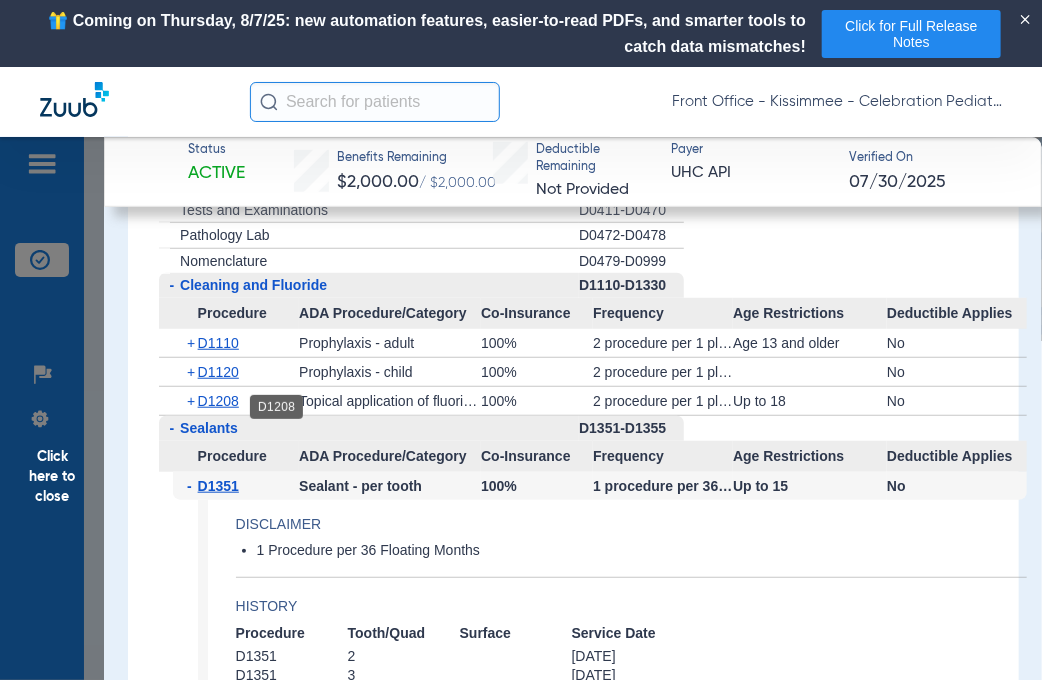 click on "D1208" 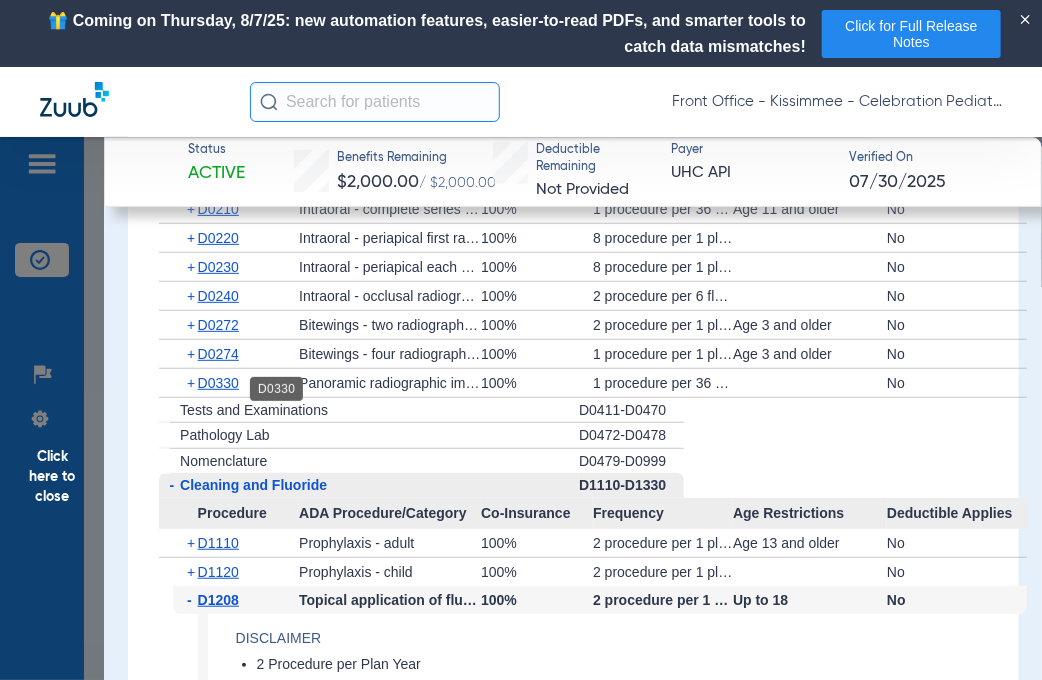 scroll, scrollTop: 2900, scrollLeft: 0, axis: vertical 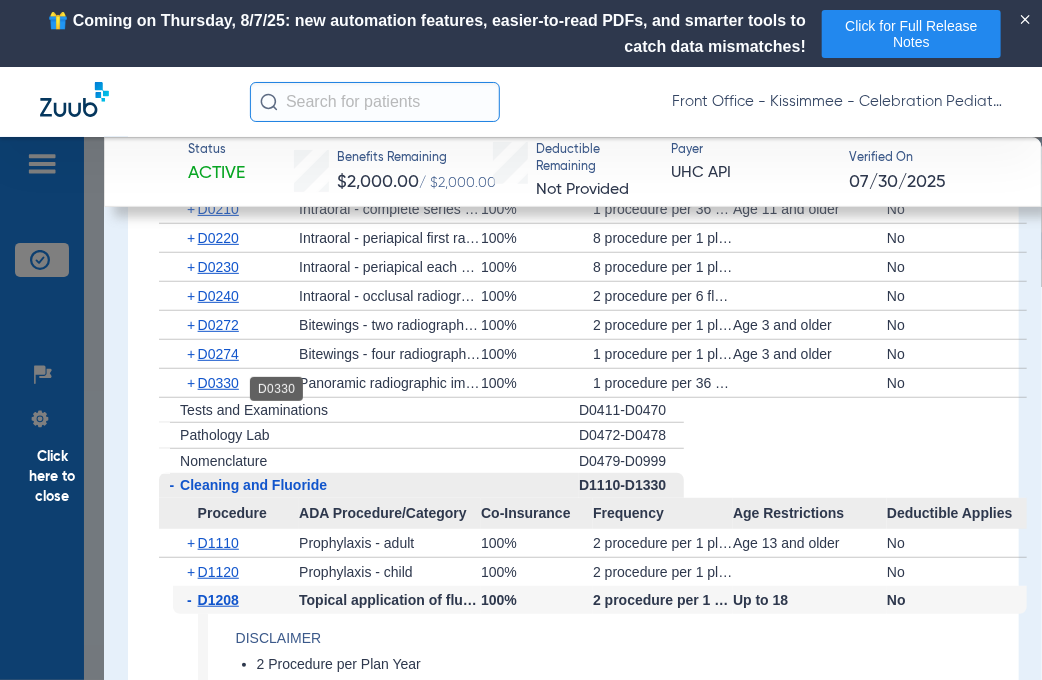 click on "D0330" 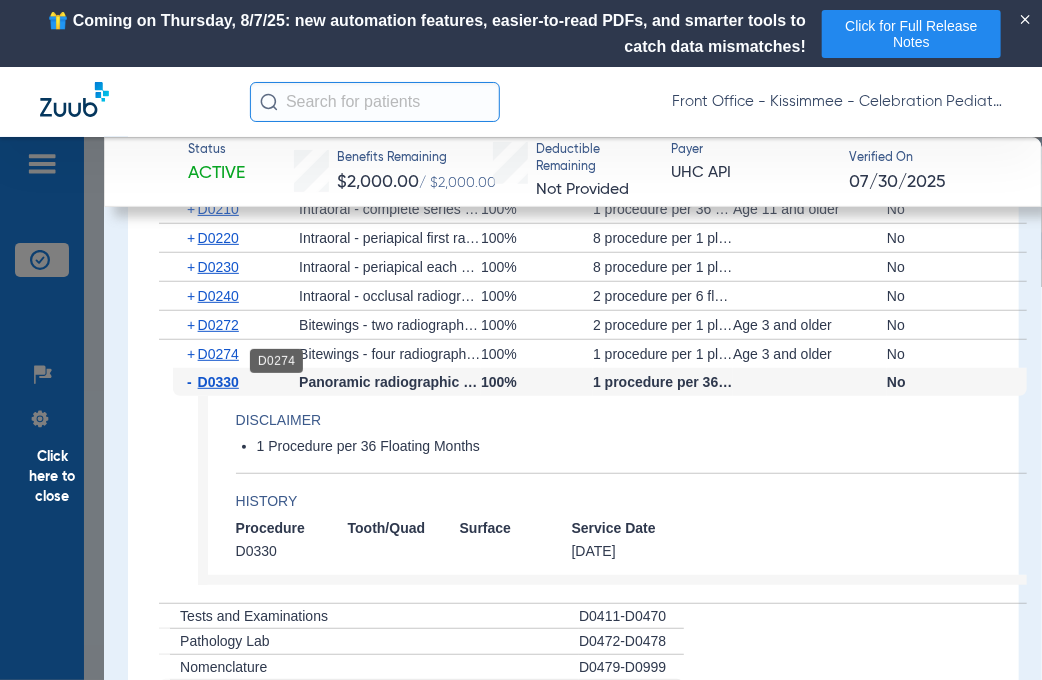 click on "D0274" 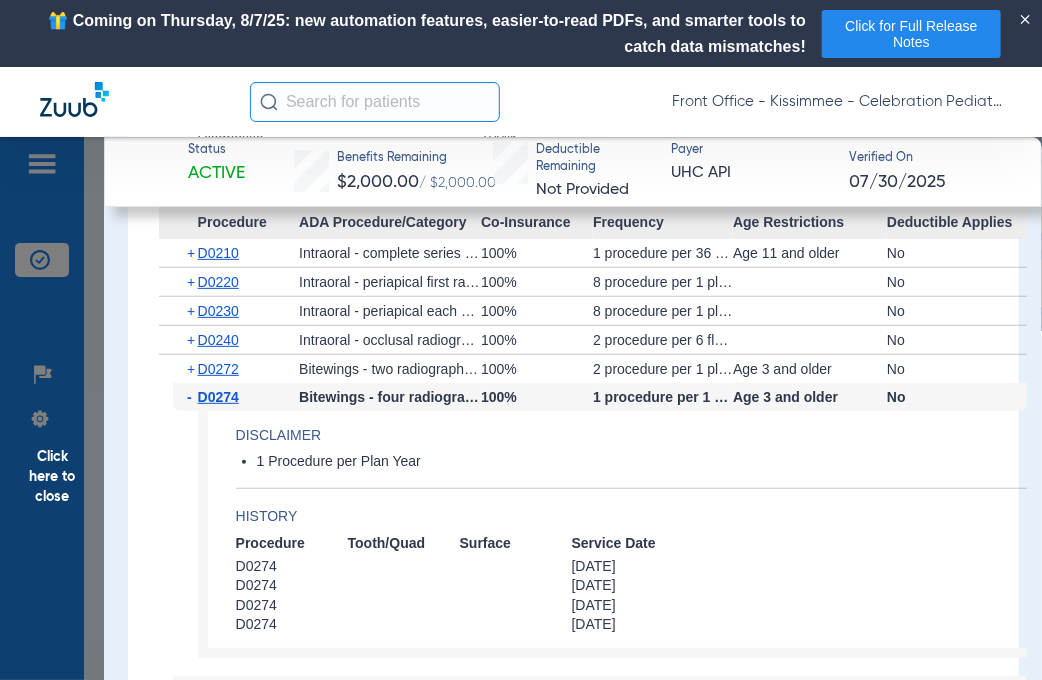 scroll, scrollTop: 2800, scrollLeft: 0, axis: vertical 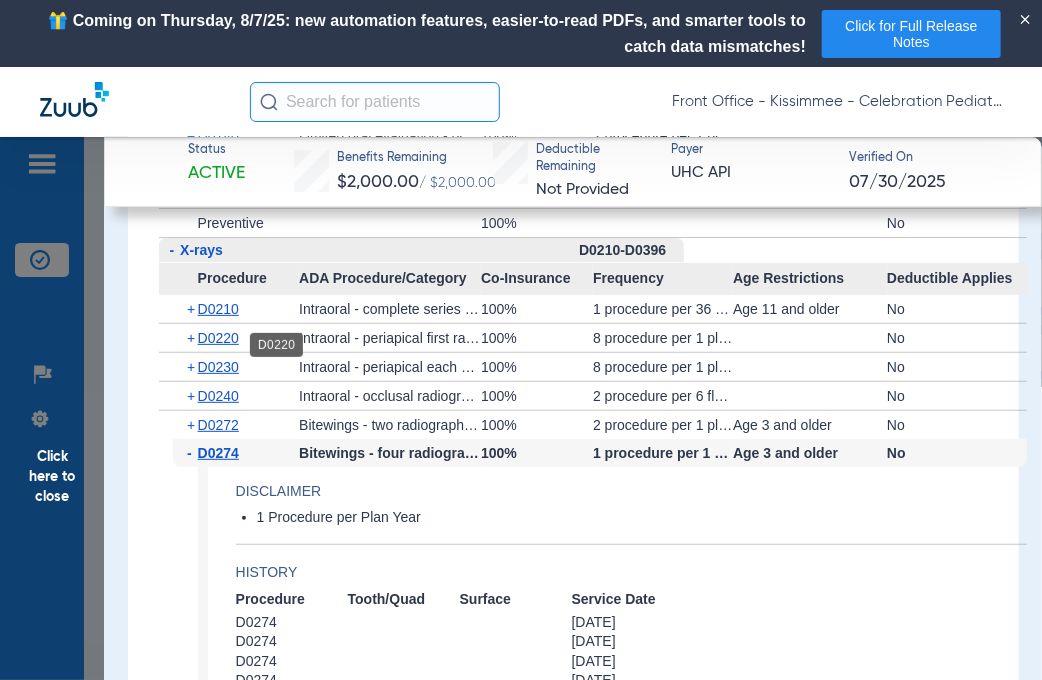 click on "D0220" 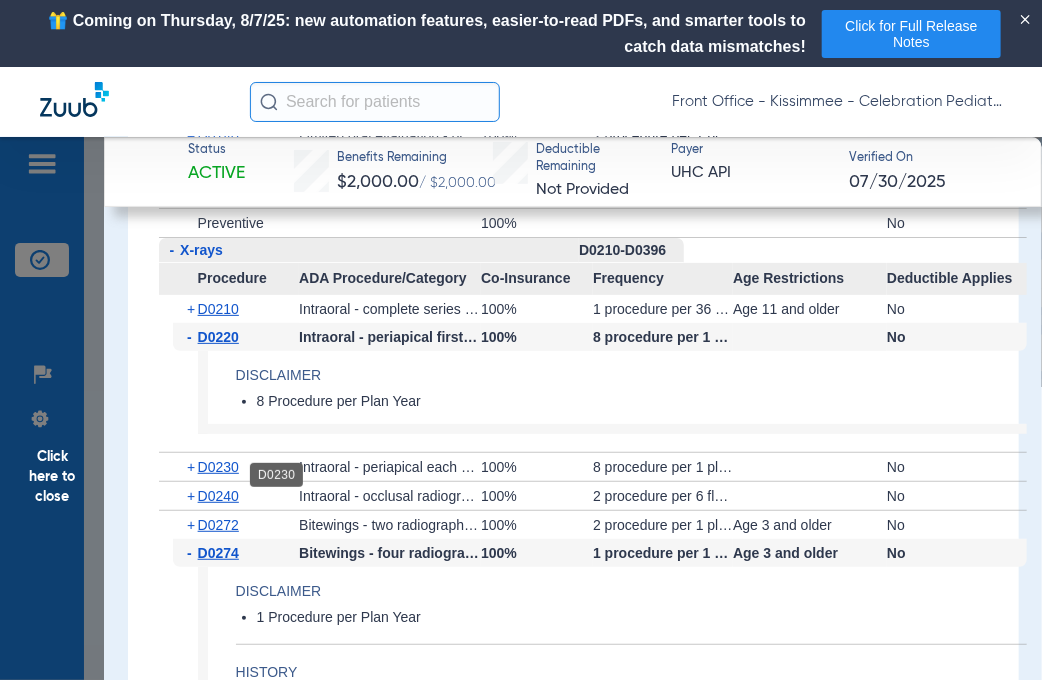 click on "D0230" 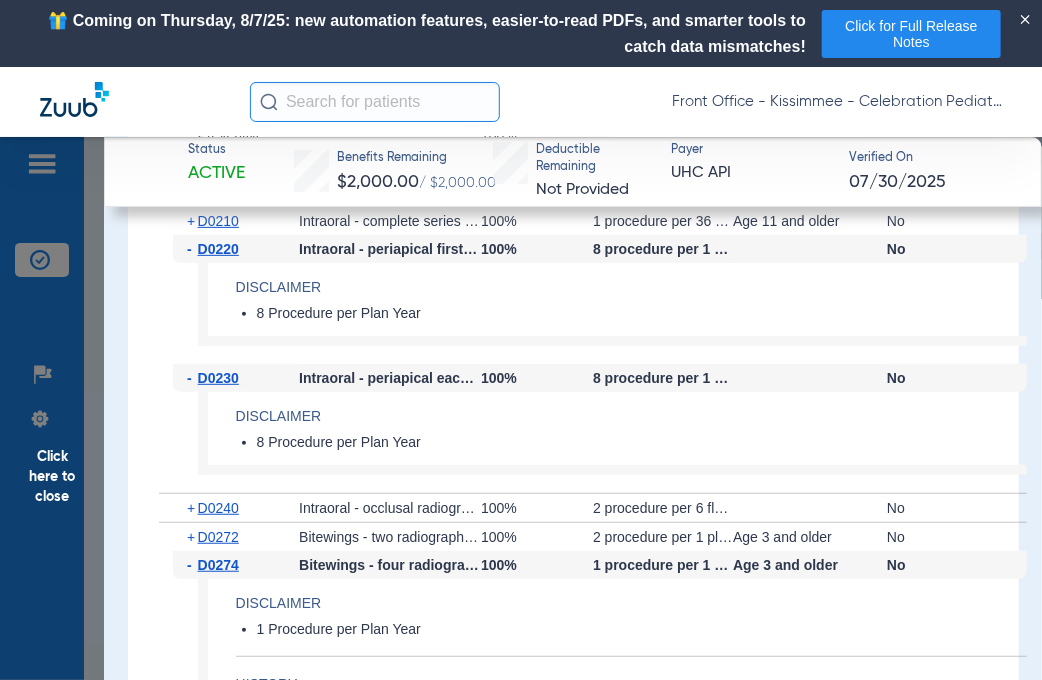 scroll, scrollTop: 2900, scrollLeft: 0, axis: vertical 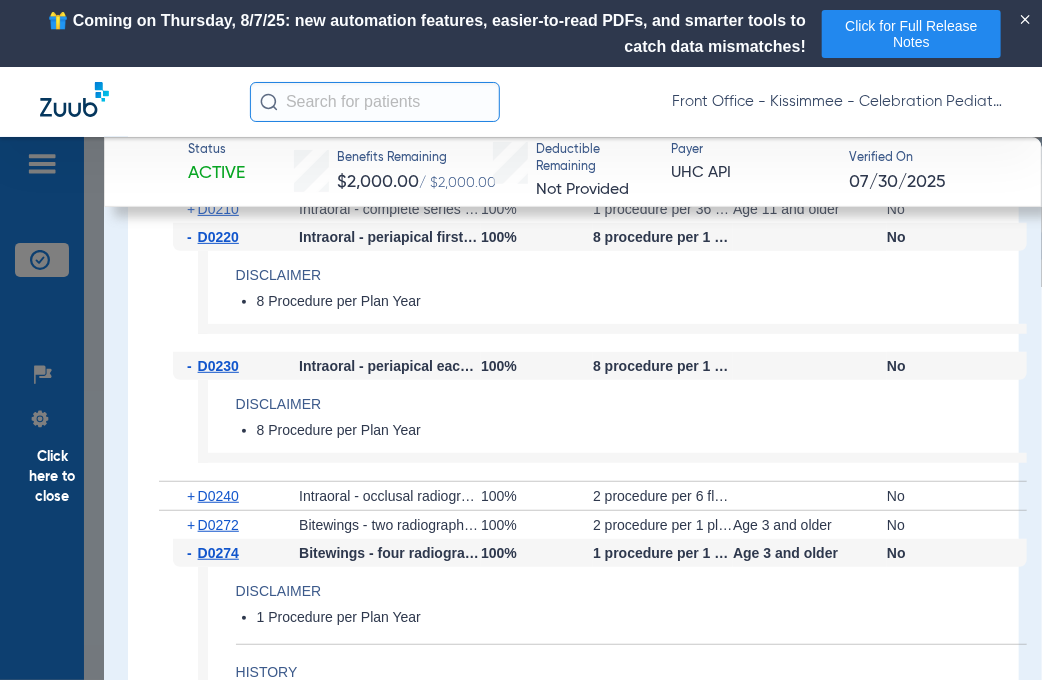 click on "+   D0240" 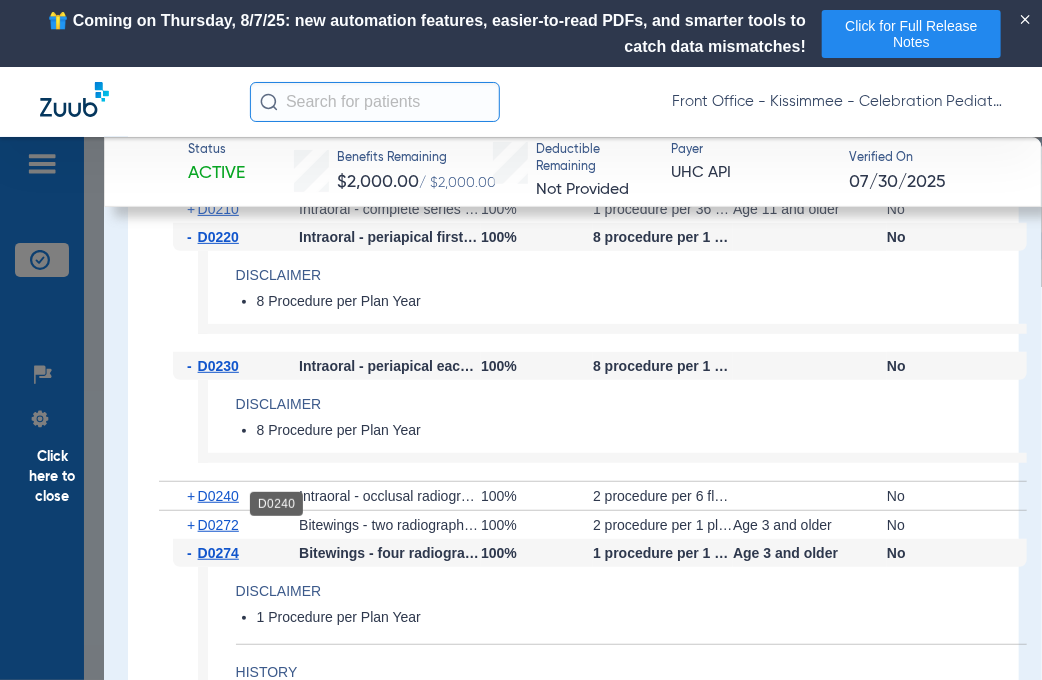 drag, startPoint x: 217, startPoint y: 507, endPoint x: 229, endPoint y: 505, distance: 12.165525 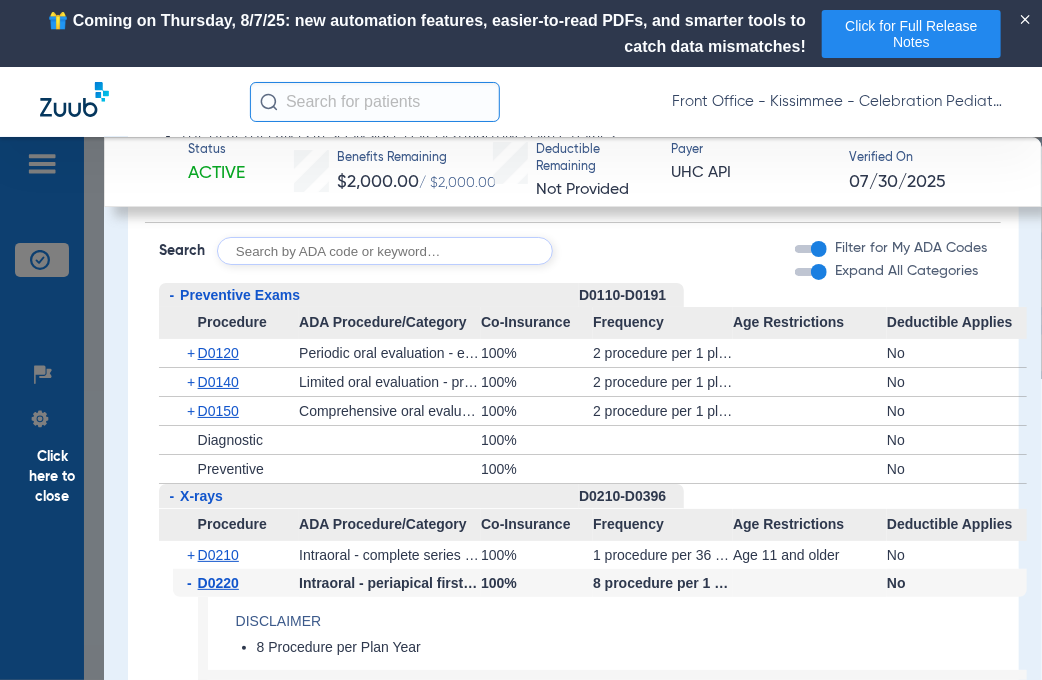scroll, scrollTop: 2500, scrollLeft: 0, axis: vertical 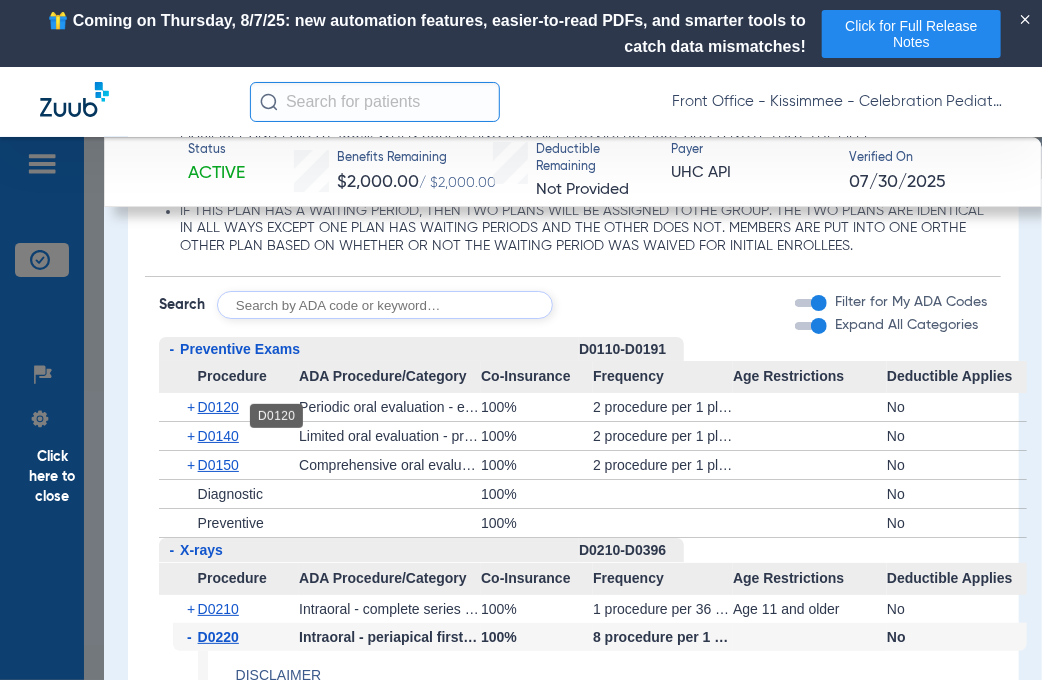 click on "D0120" 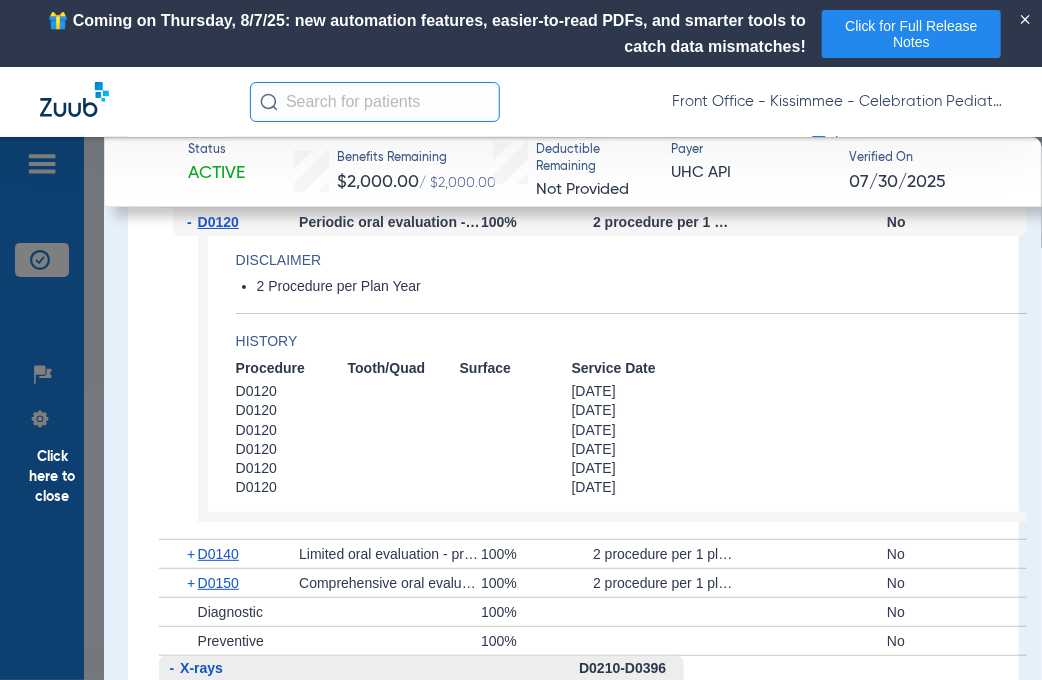 scroll, scrollTop: 2700, scrollLeft: 0, axis: vertical 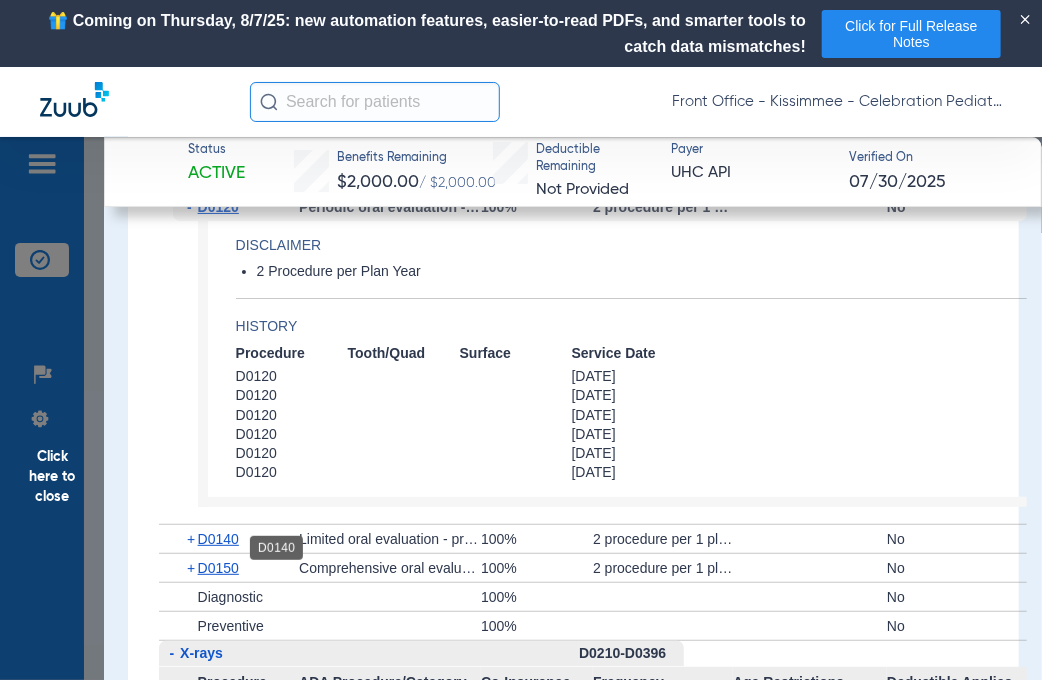 click on "D0140" 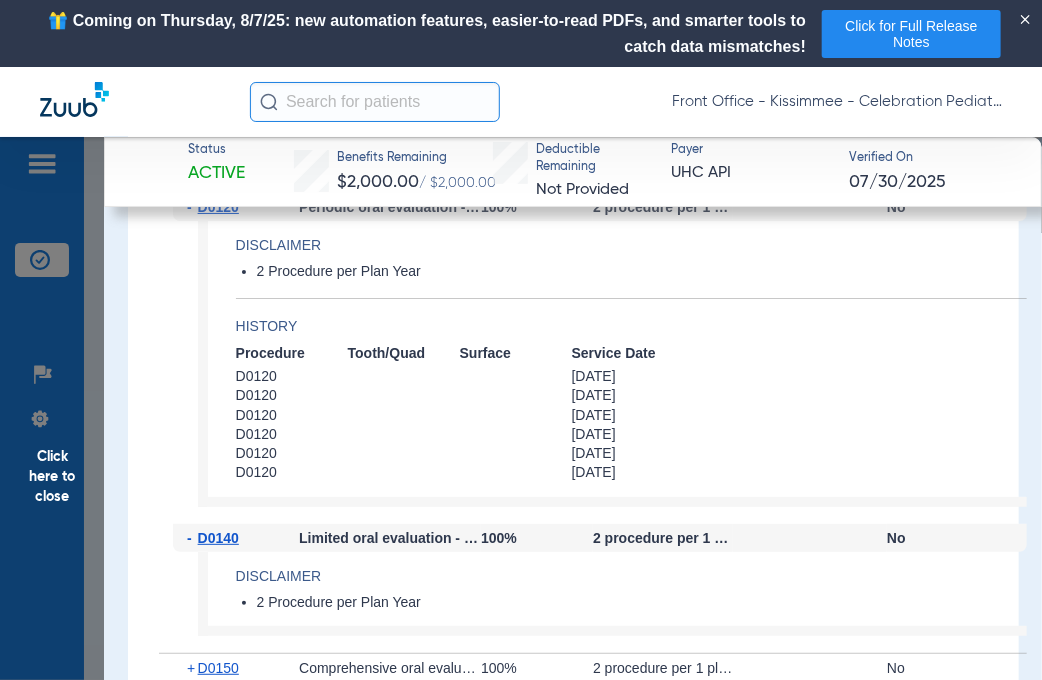 scroll, scrollTop: 2800, scrollLeft: 0, axis: vertical 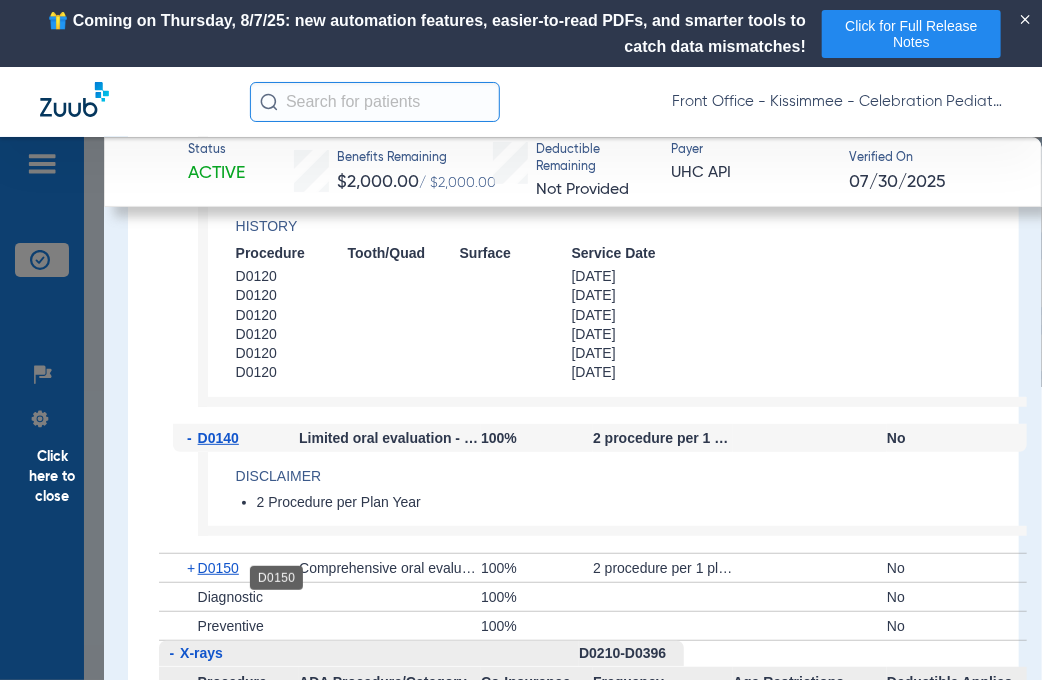 click on "D0150" 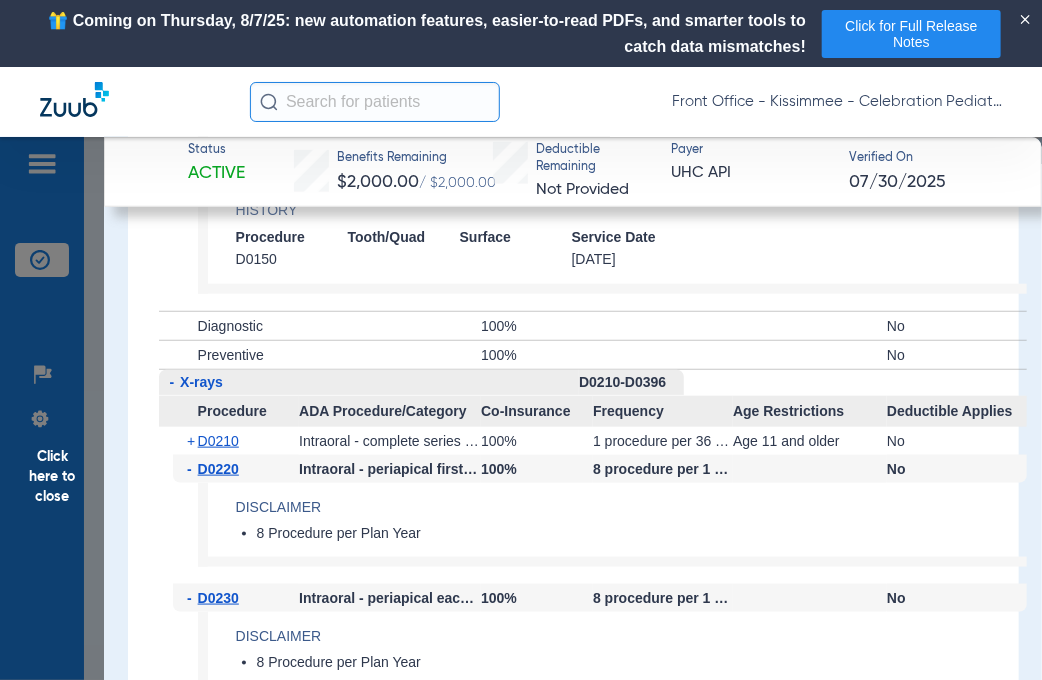 scroll, scrollTop: 3300, scrollLeft: 0, axis: vertical 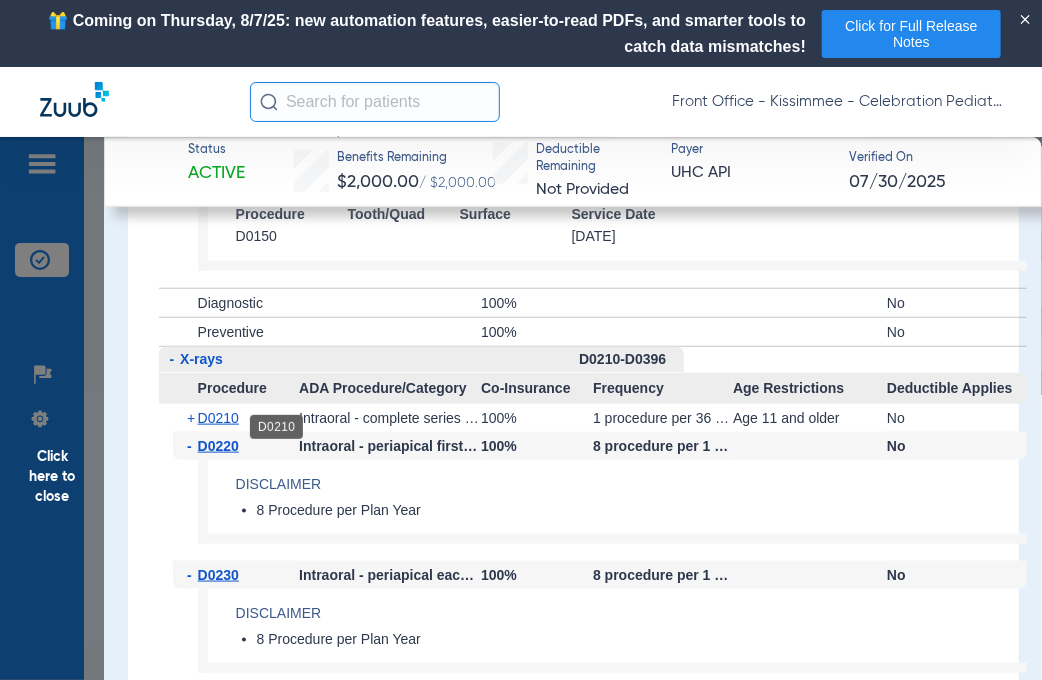 click on "D0210" 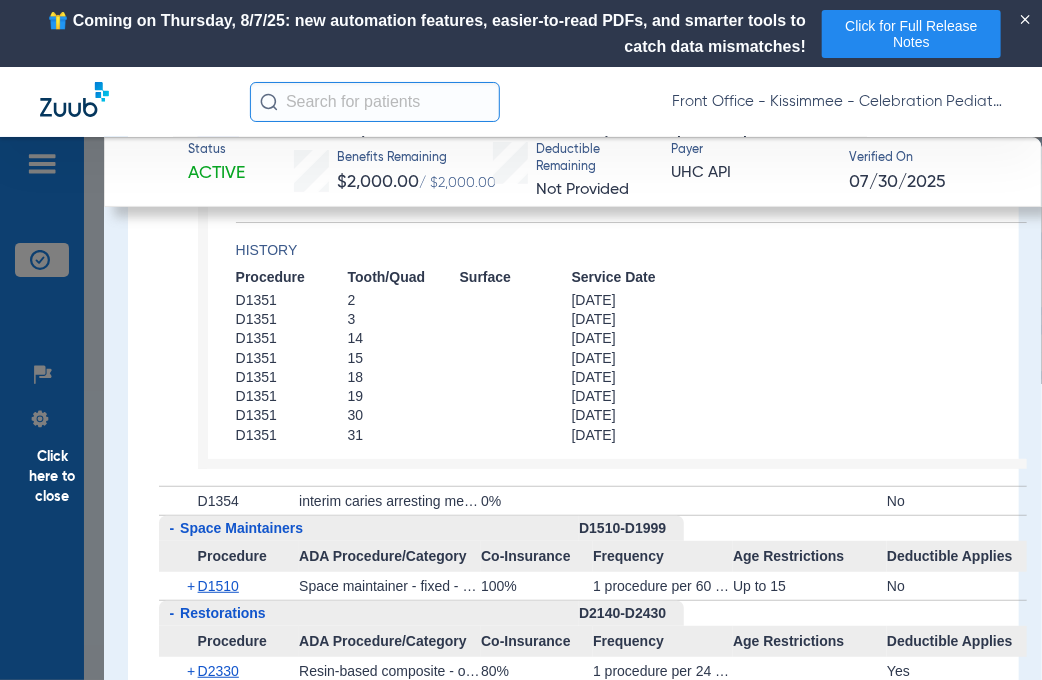 scroll, scrollTop: 5400, scrollLeft: 0, axis: vertical 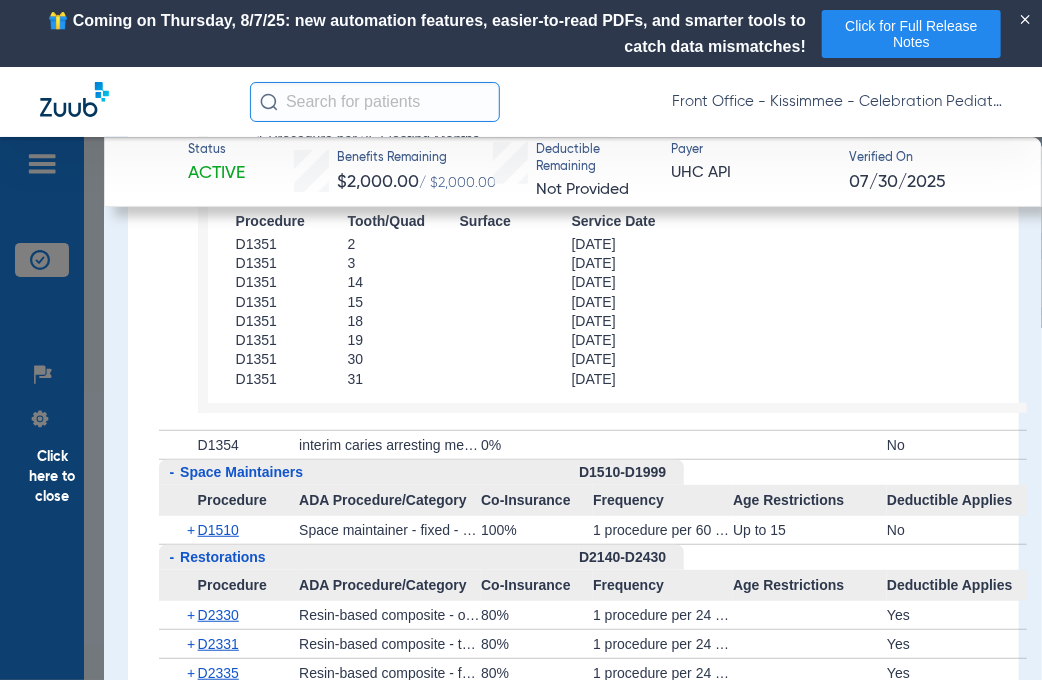 click on "Click here to close" 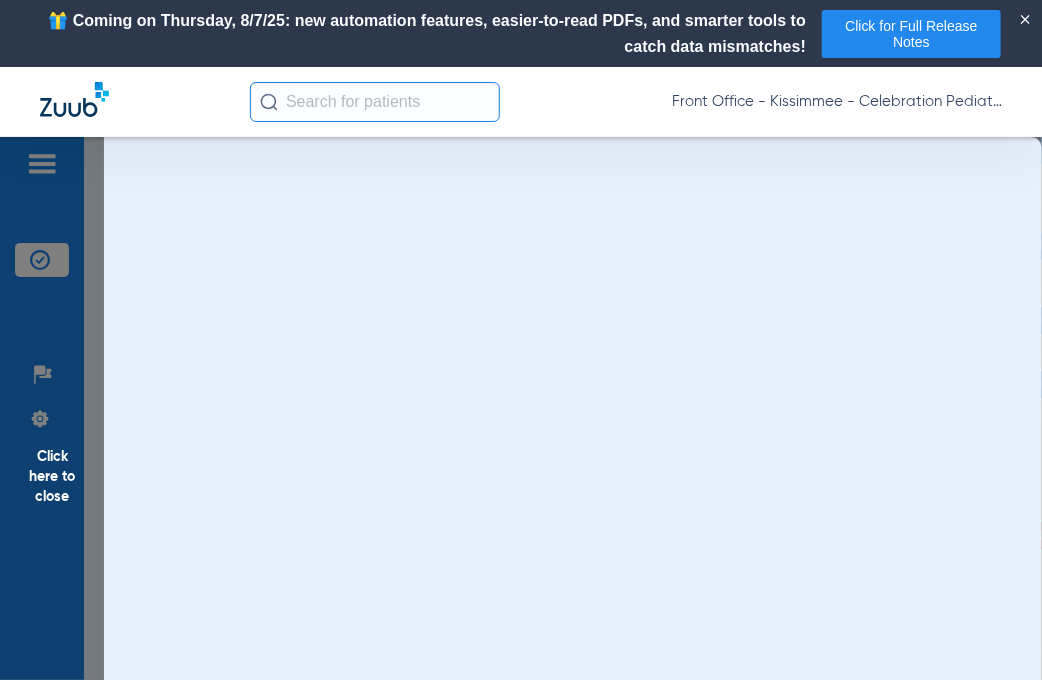 scroll, scrollTop: 0, scrollLeft: 0, axis: both 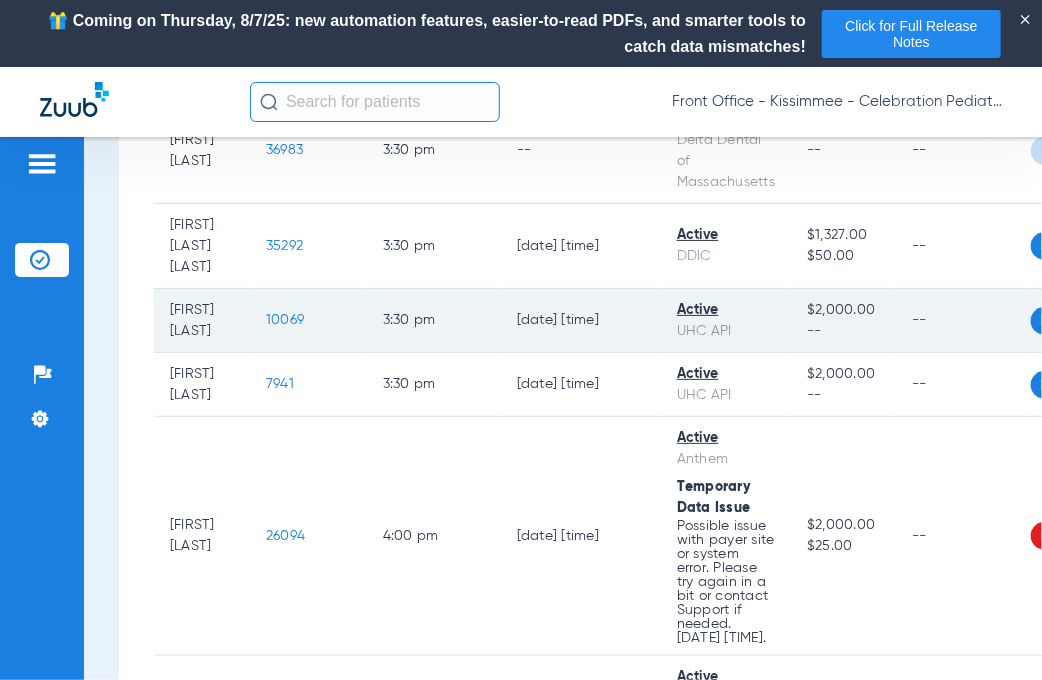 click on "10069" 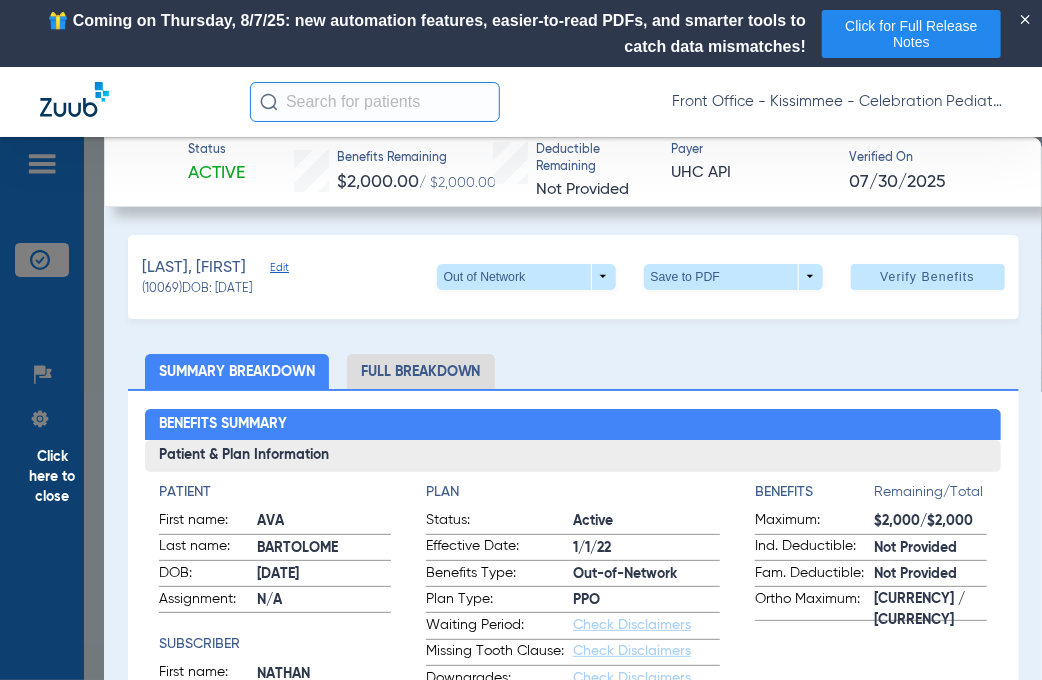 click on "Full Breakdown" 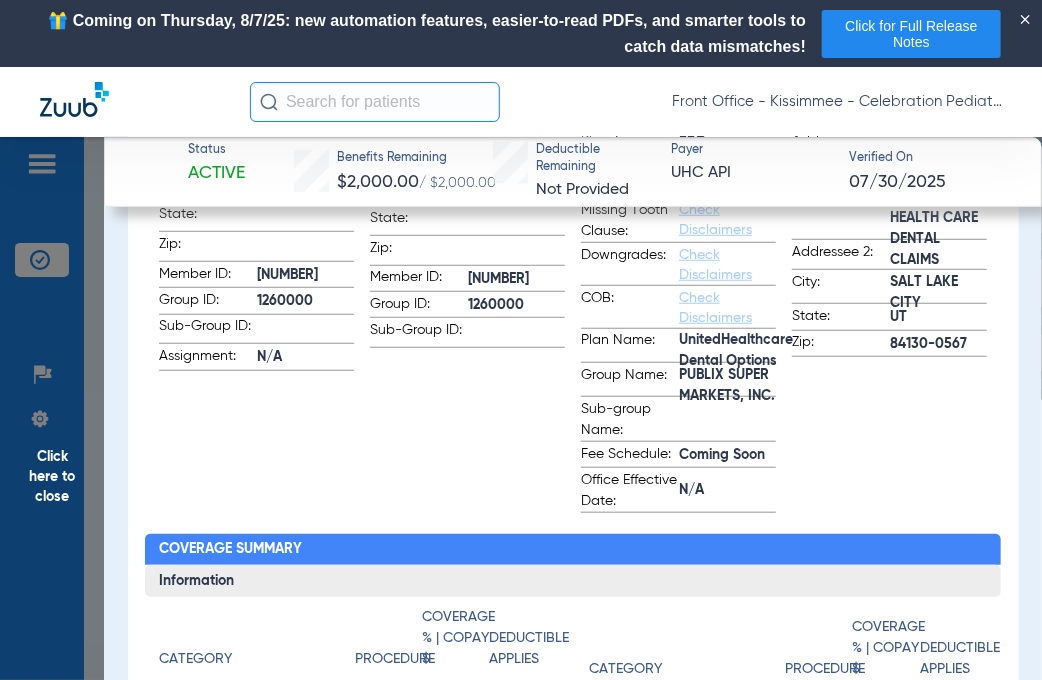 click on "Subscriber First name:  [FIRST]  Last name:  [LAST]  DOB:  [DATE]  Gender:    Address:    Address 2:    City:    State:    Zip:    Member ID:  [MEMBER_ID]  Group ID:  [GROUP_ID]  Sub-Group ID:" 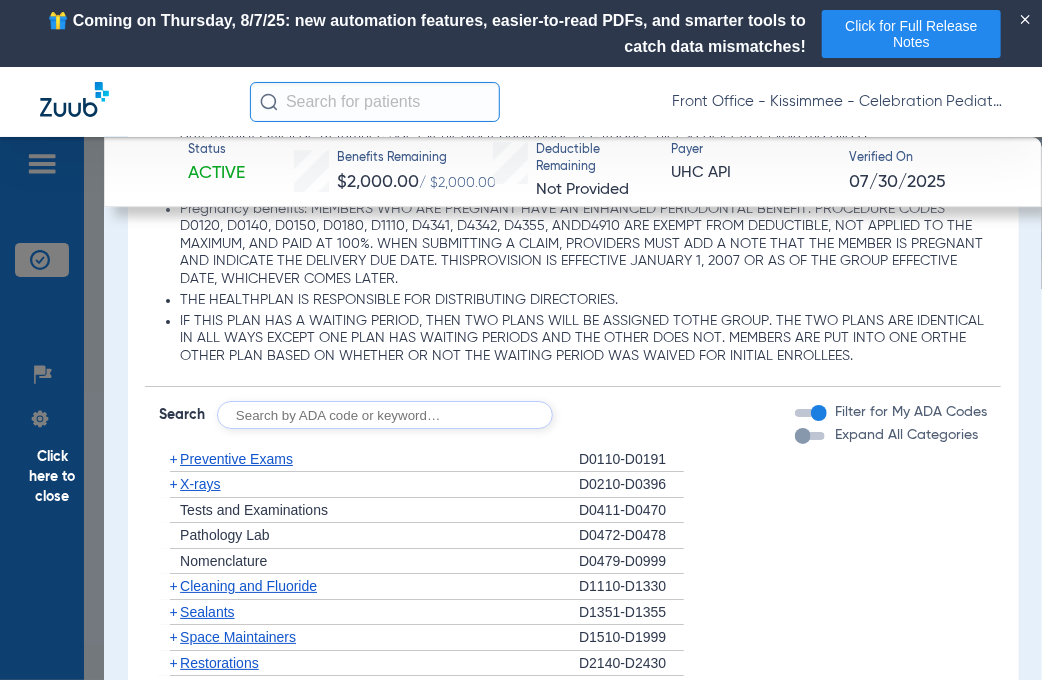 scroll, scrollTop: 2500, scrollLeft: 0, axis: vertical 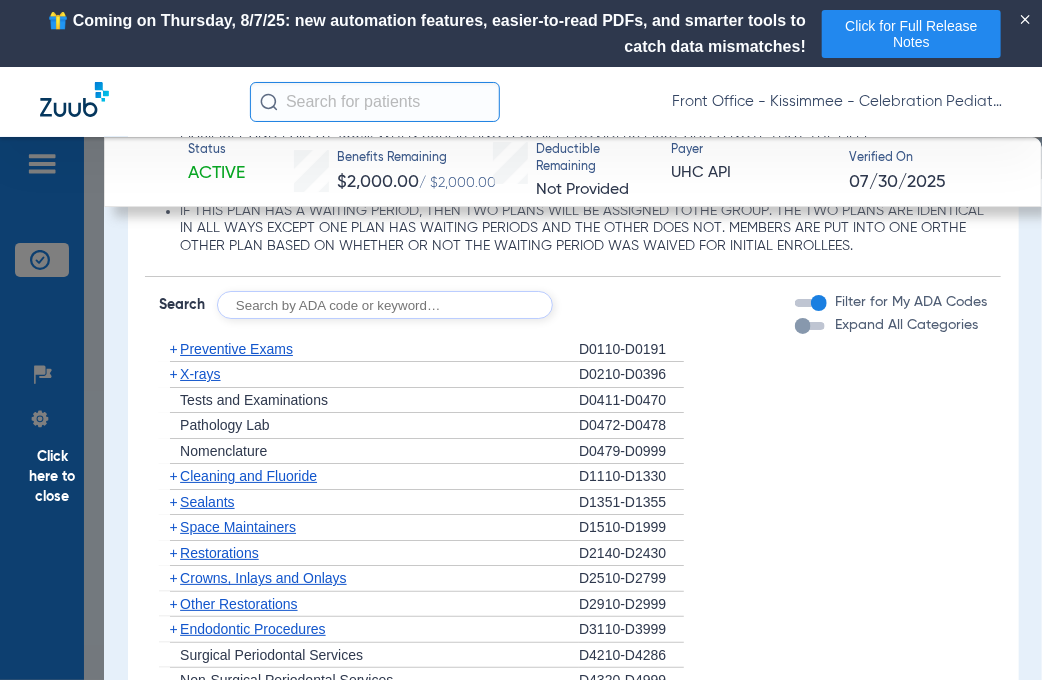 click at bounding box center [803, 326] 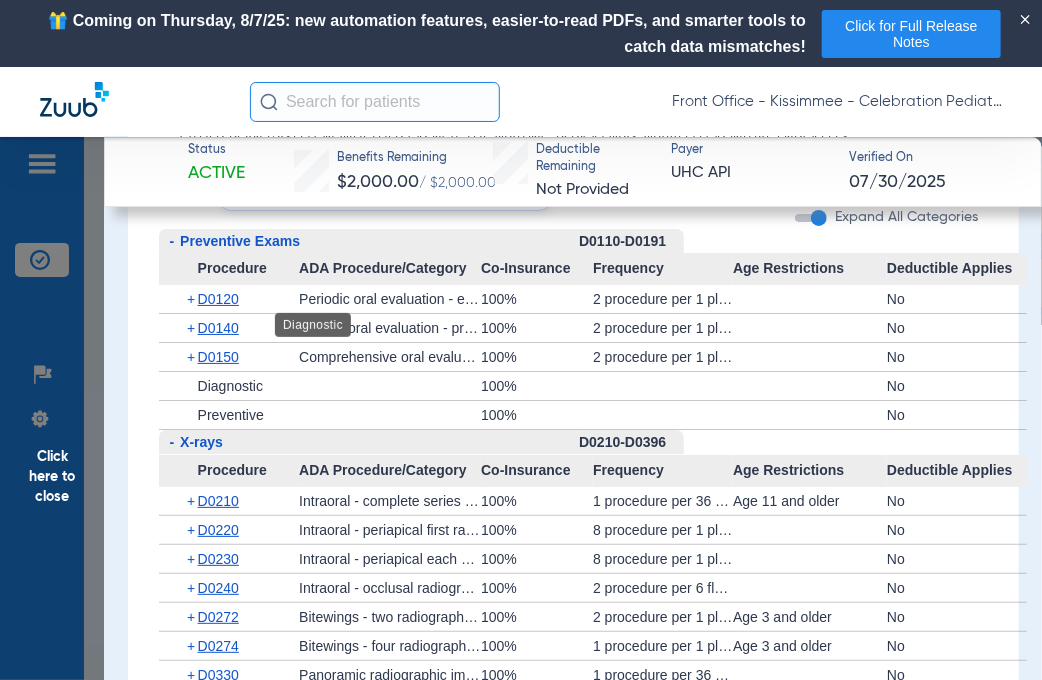 scroll, scrollTop: 2600, scrollLeft: 0, axis: vertical 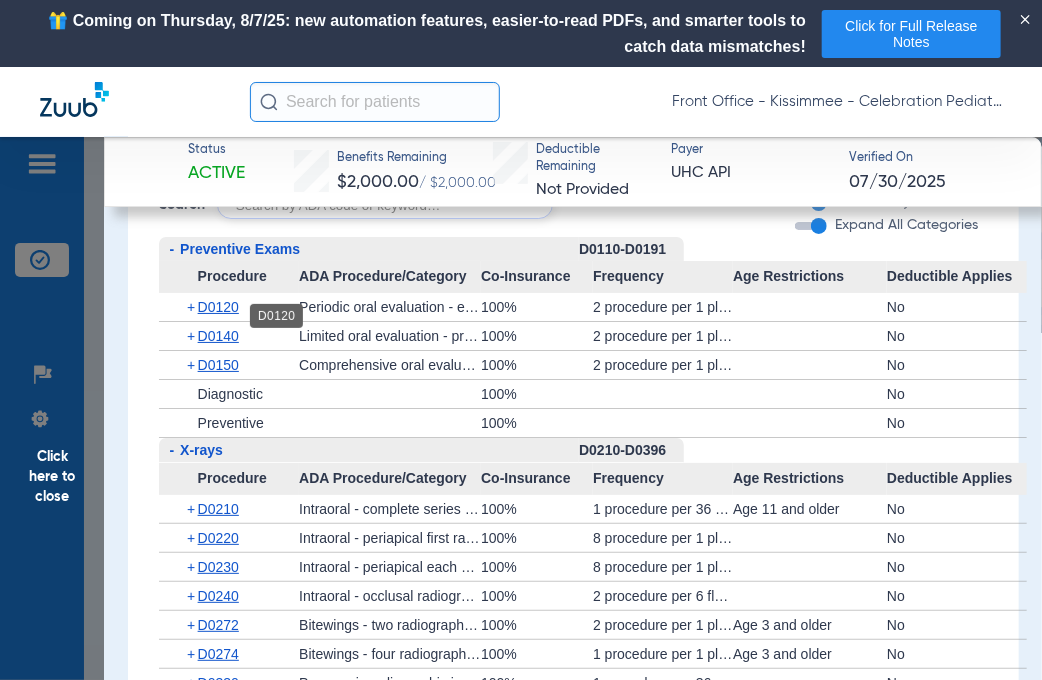 click on "D0120" 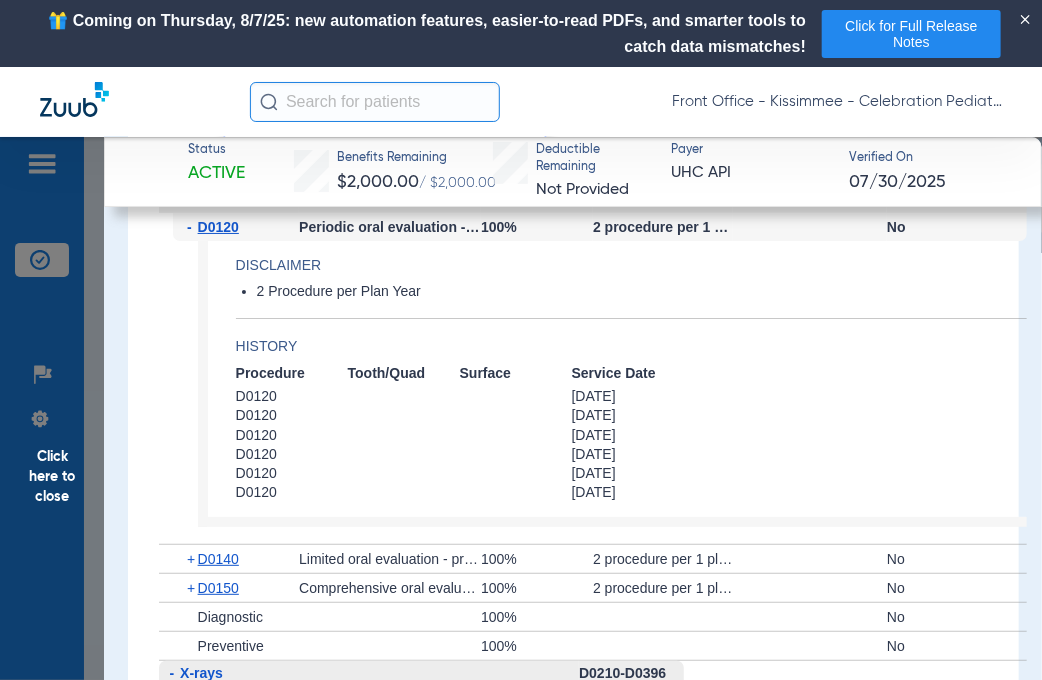 scroll, scrollTop: 2800, scrollLeft: 0, axis: vertical 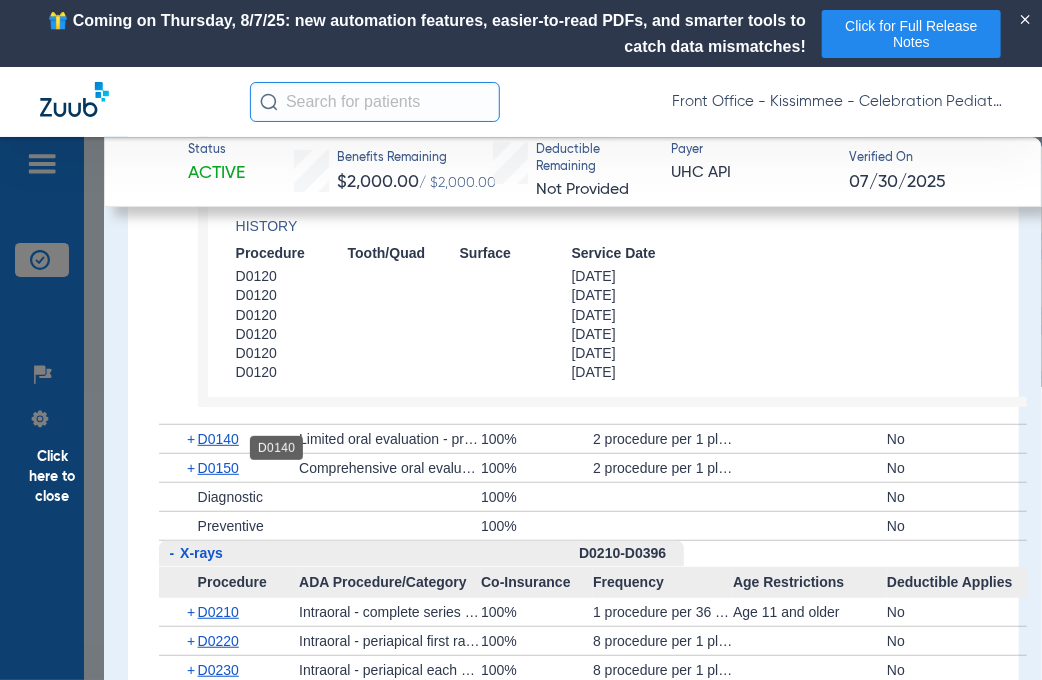 click on "D0140" 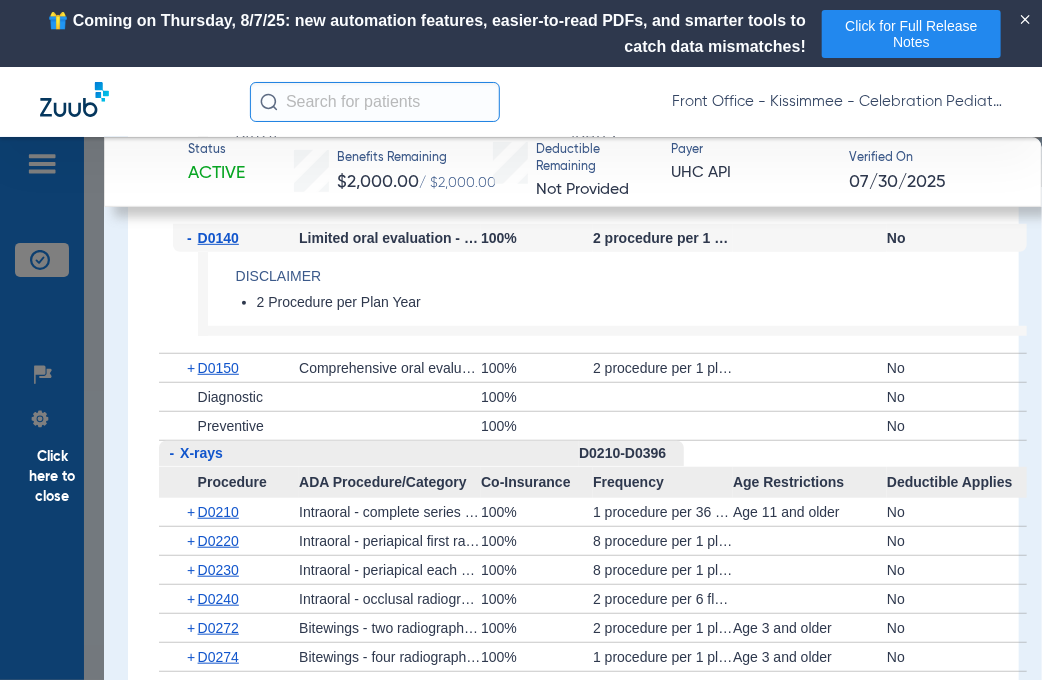 scroll, scrollTop: 3100, scrollLeft: 0, axis: vertical 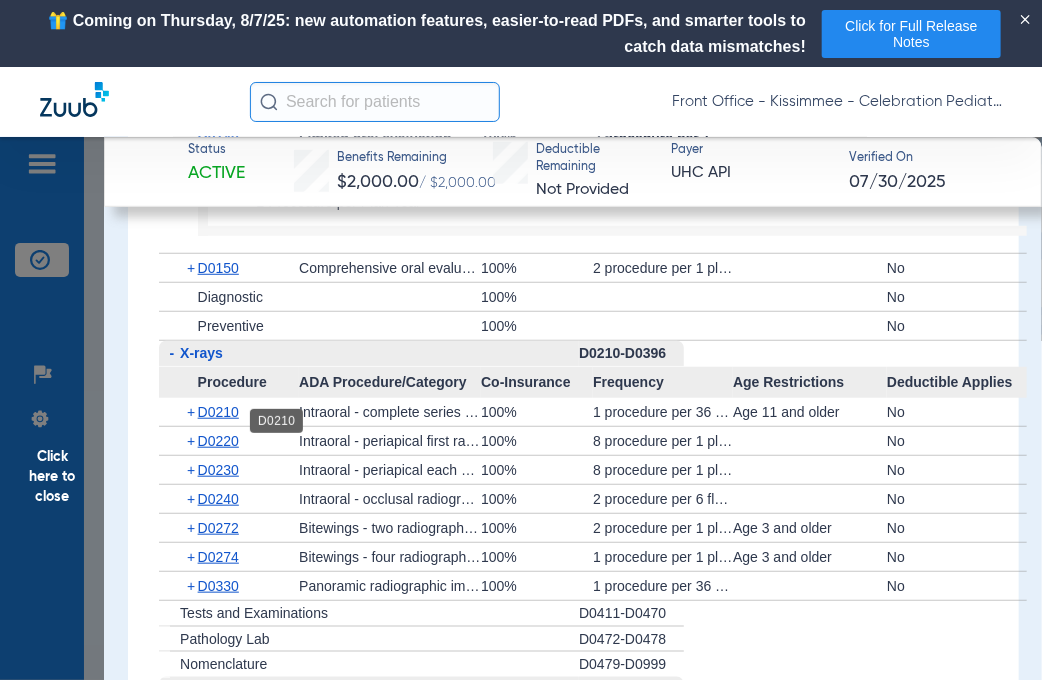 click on "D0210" 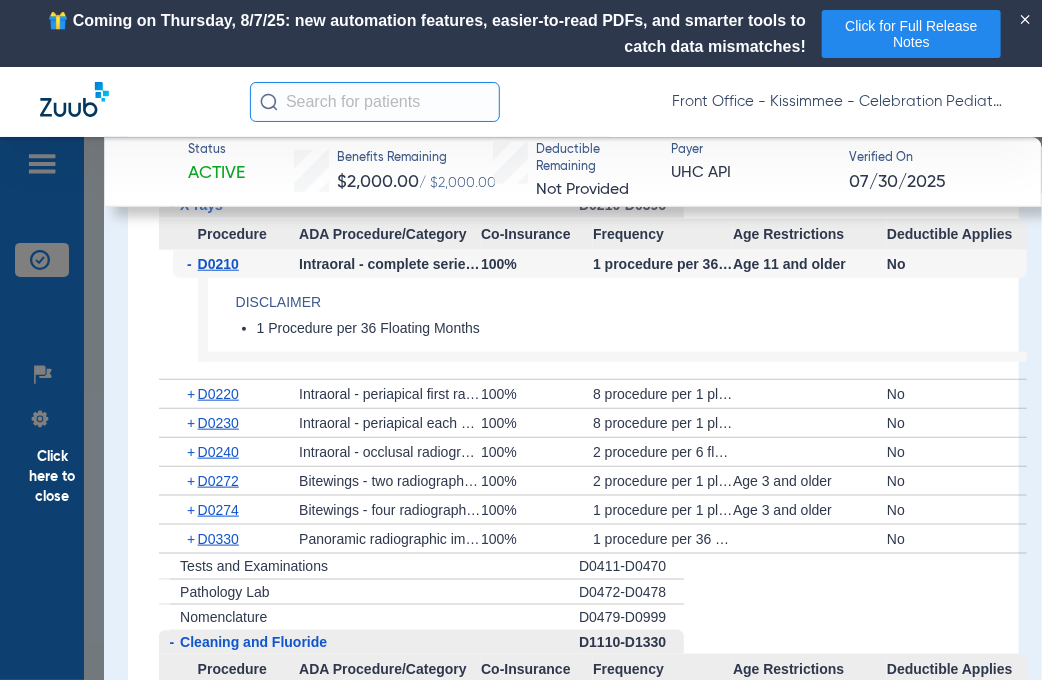 scroll, scrollTop: 3300, scrollLeft: 0, axis: vertical 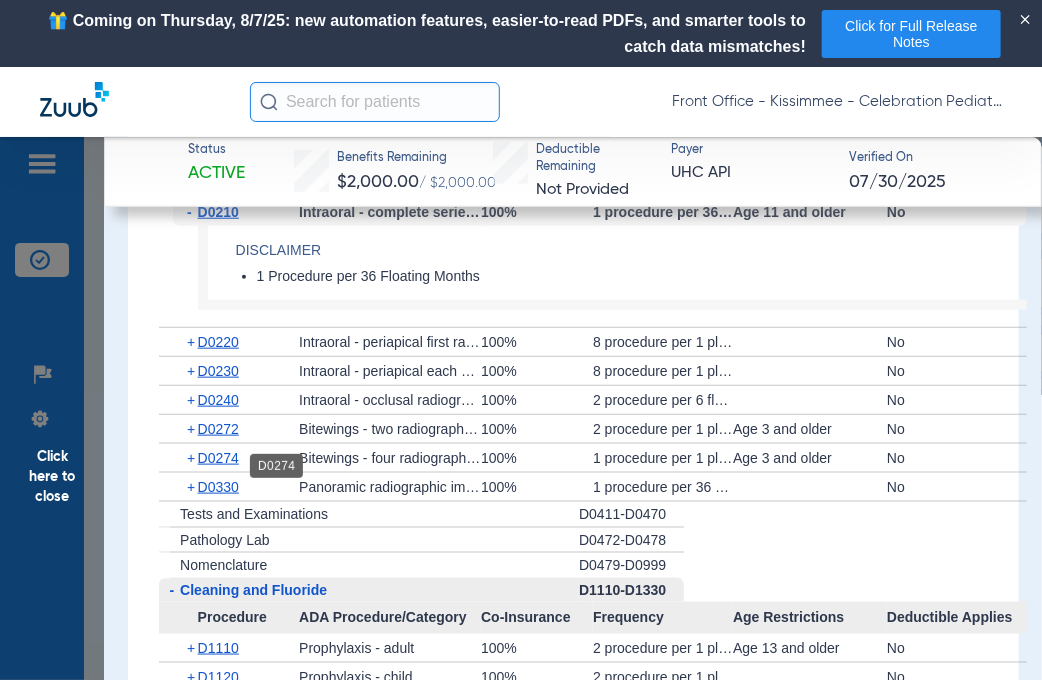 click on "D0274" 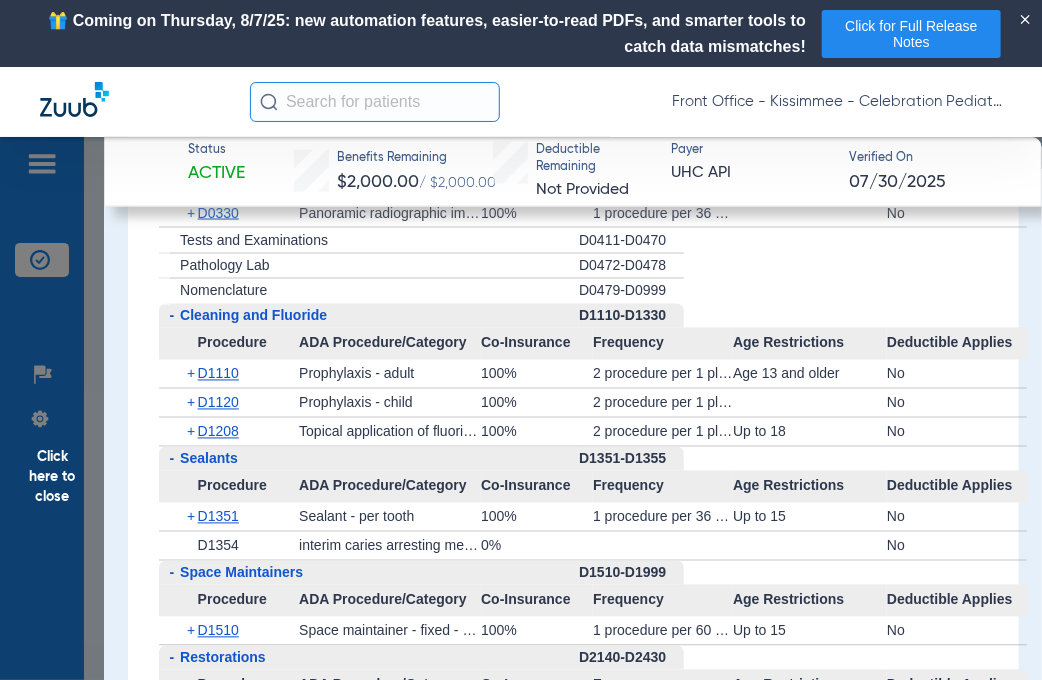 scroll, scrollTop: 3800, scrollLeft: 0, axis: vertical 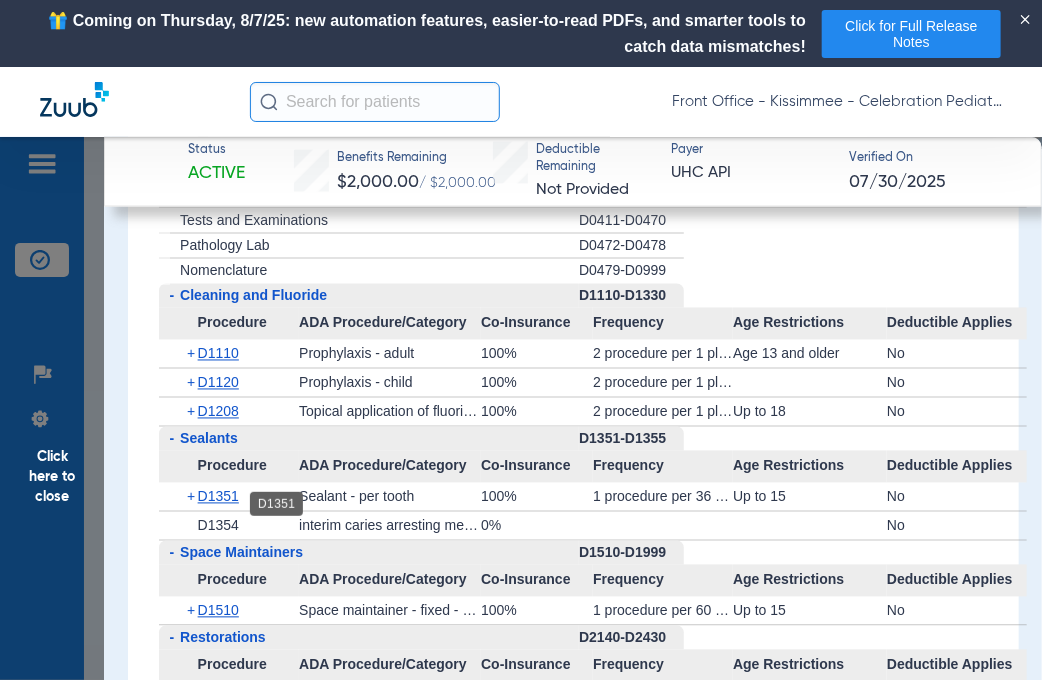 drag, startPoint x: 228, startPoint y: 503, endPoint x: 246, endPoint y: 505, distance: 18.110771 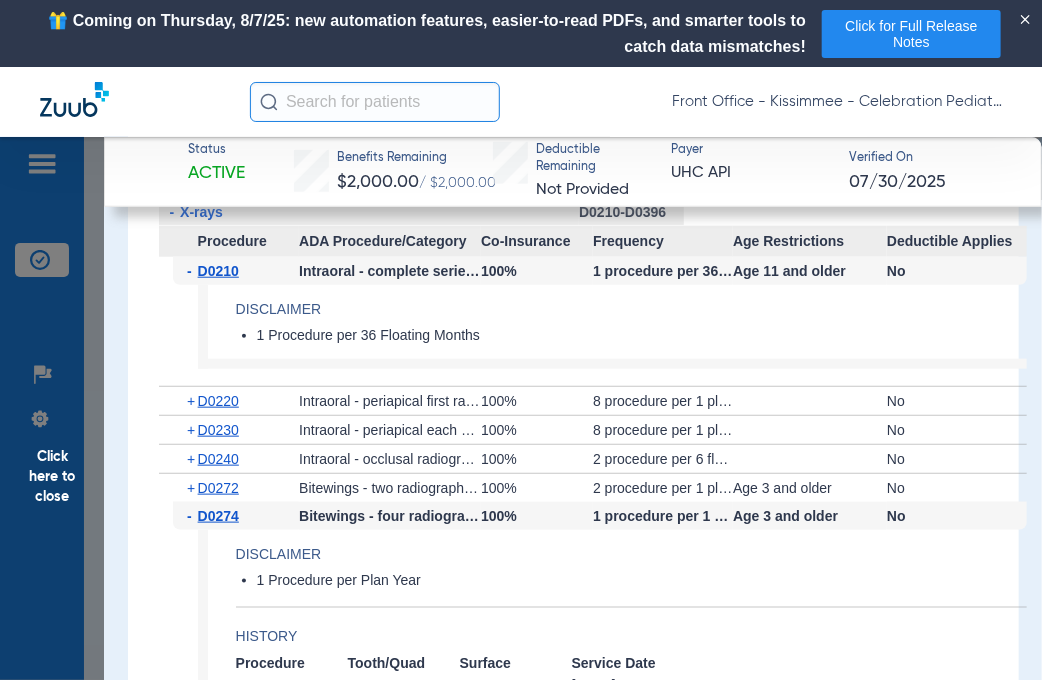 scroll, scrollTop: 3200, scrollLeft: 0, axis: vertical 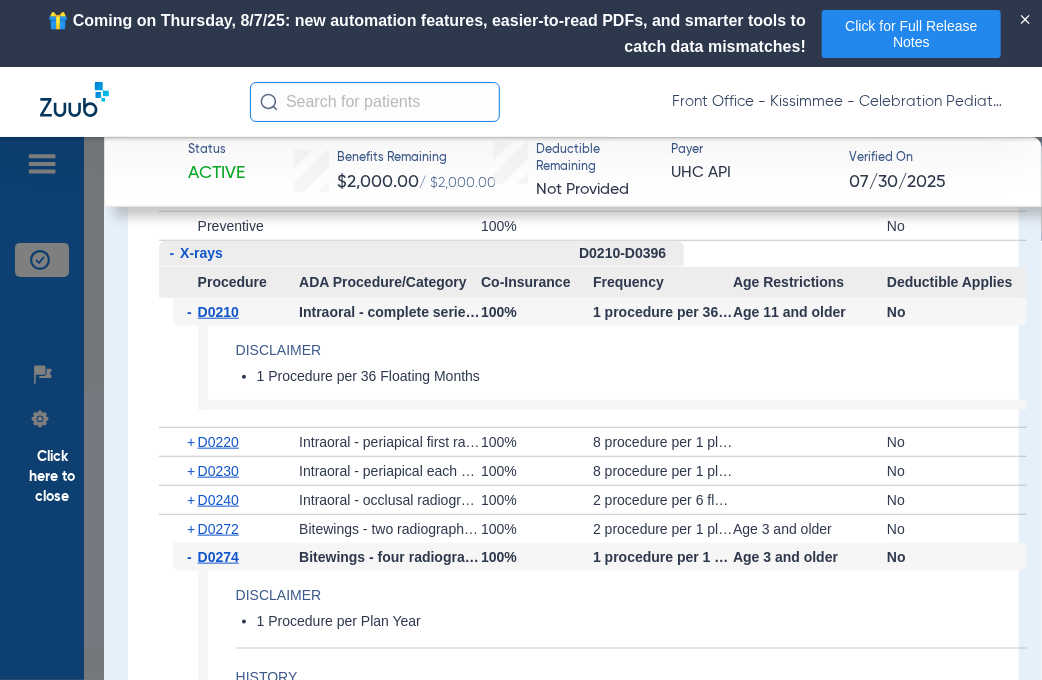 drag, startPoint x: 42, startPoint y: 470, endPoint x: 92, endPoint y: 463, distance: 50.48762 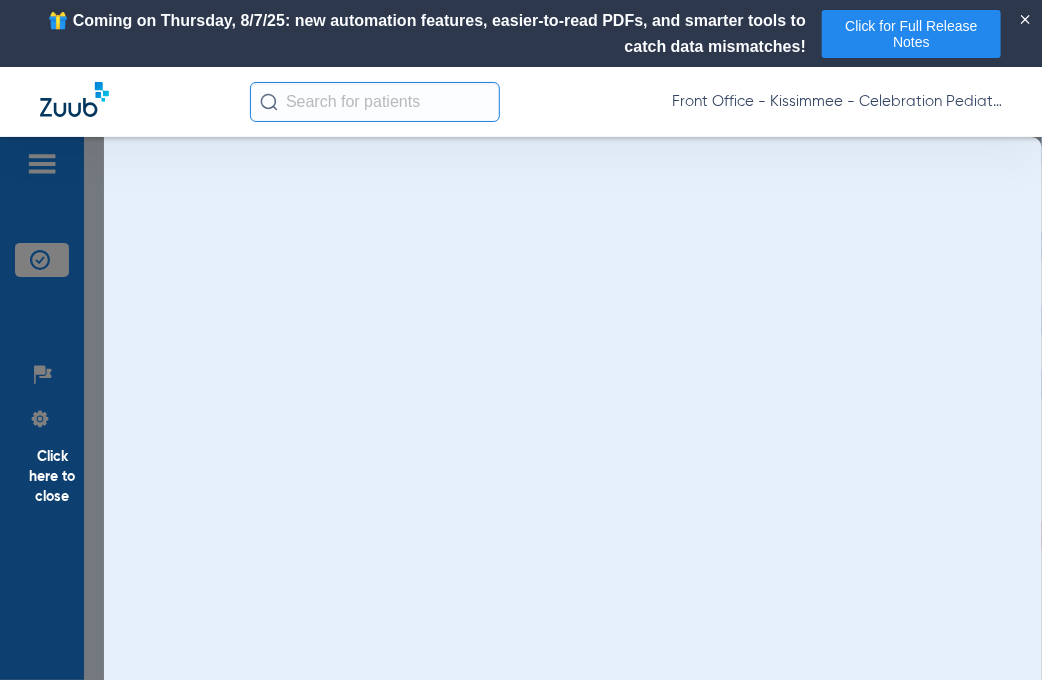 scroll, scrollTop: 0, scrollLeft: 0, axis: both 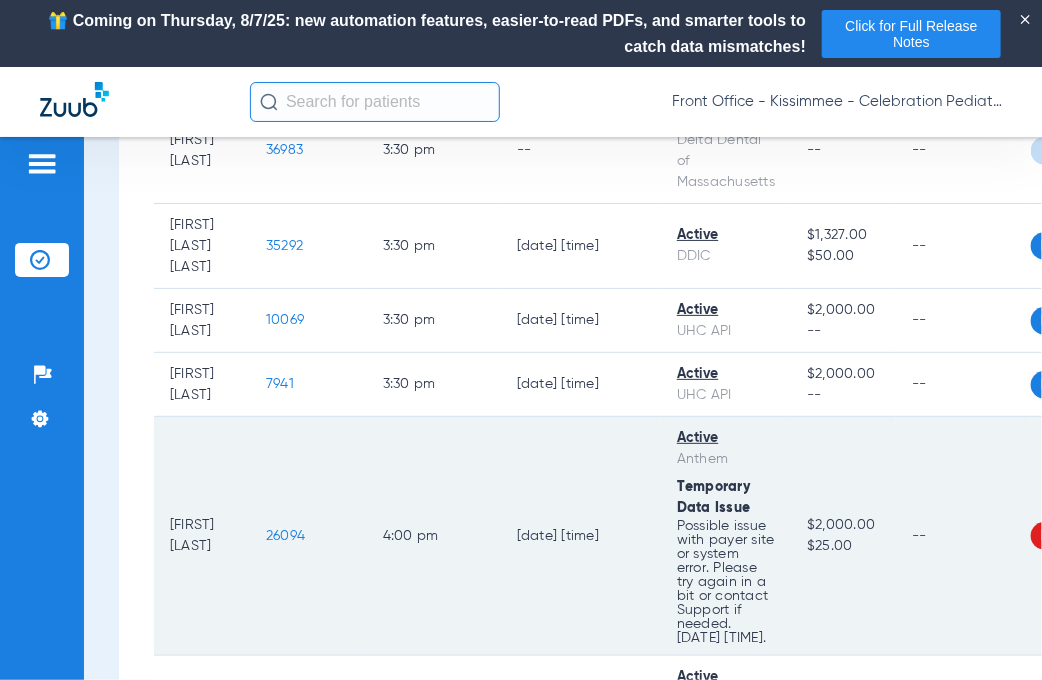 click on "26094" 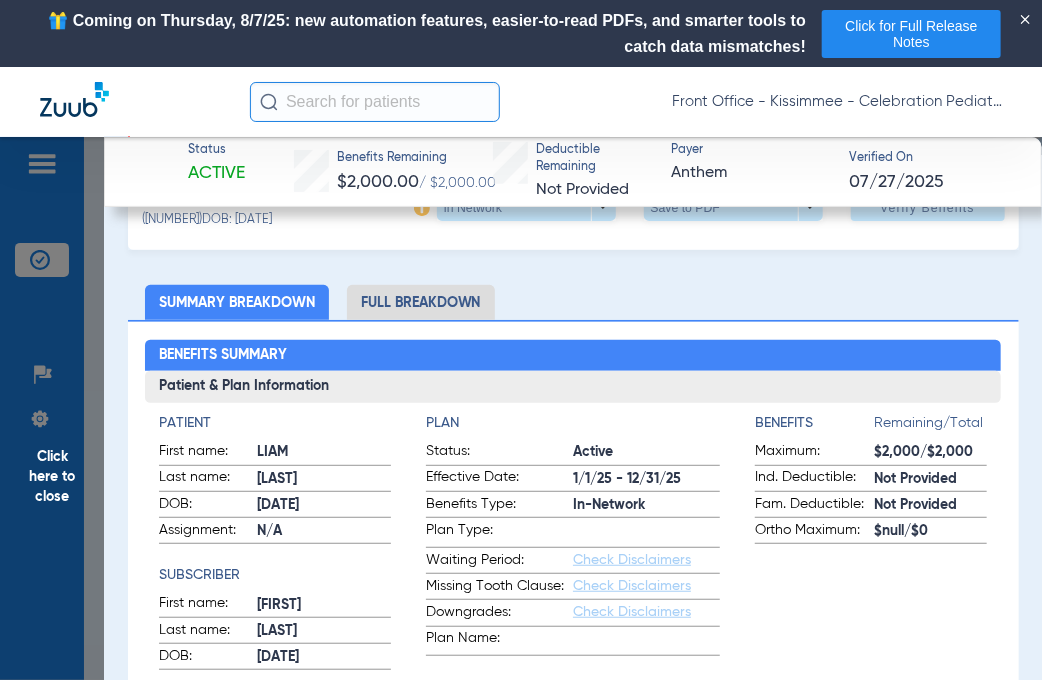 scroll, scrollTop: 300, scrollLeft: 0, axis: vertical 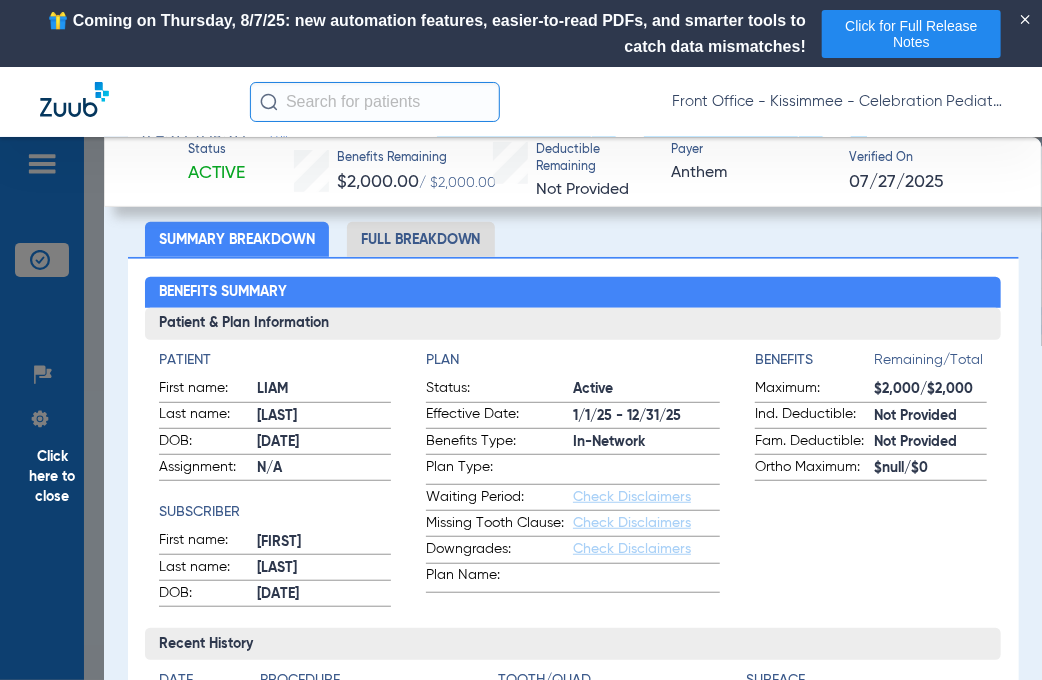 click on "Full Breakdown" 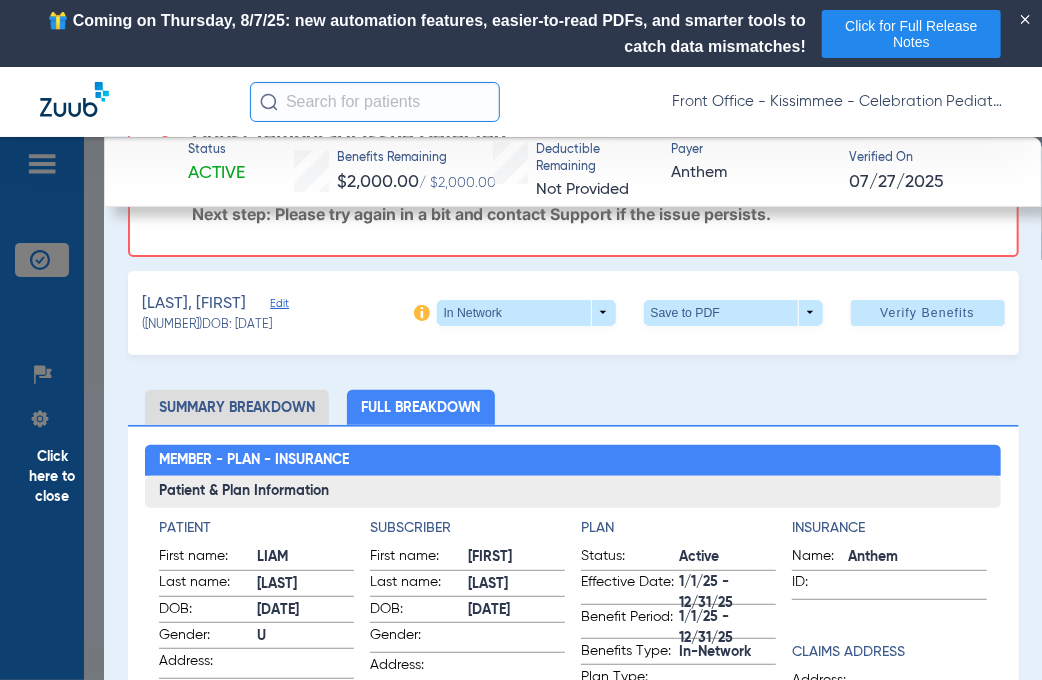 scroll, scrollTop: 300, scrollLeft: 0, axis: vertical 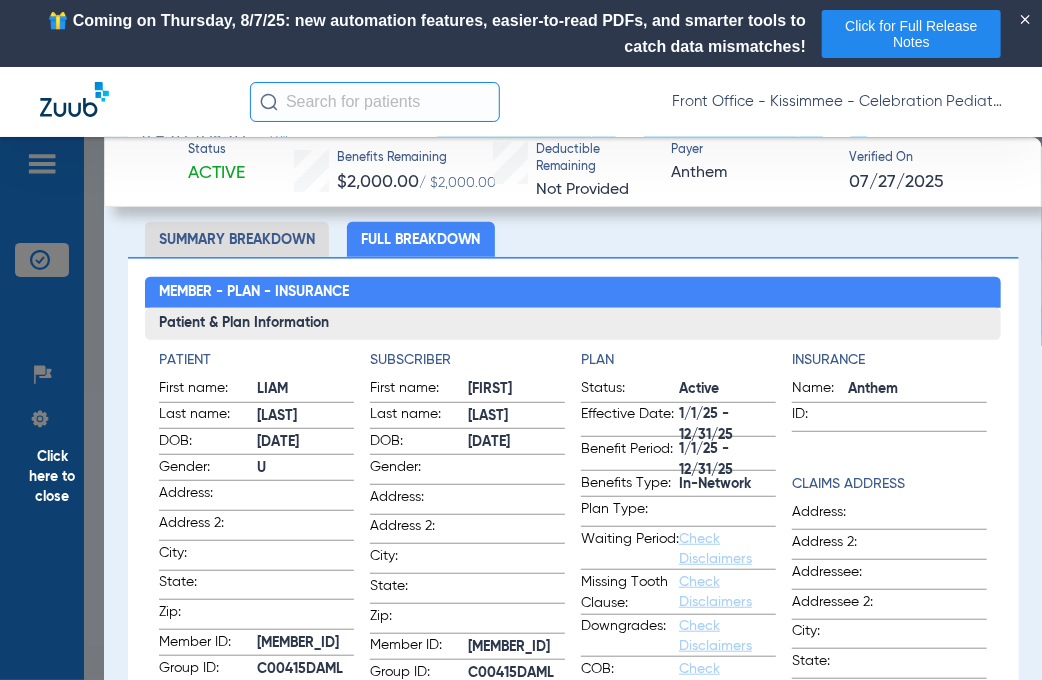 click on "Summary Breakdown   Full Breakdown" 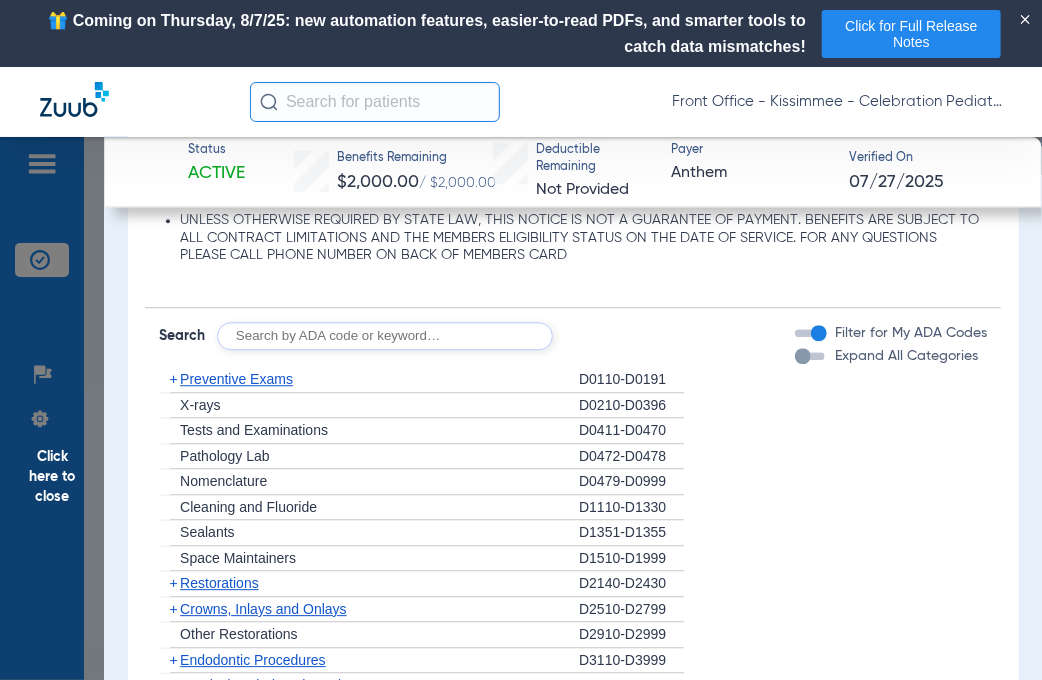 scroll, scrollTop: 1800, scrollLeft: 0, axis: vertical 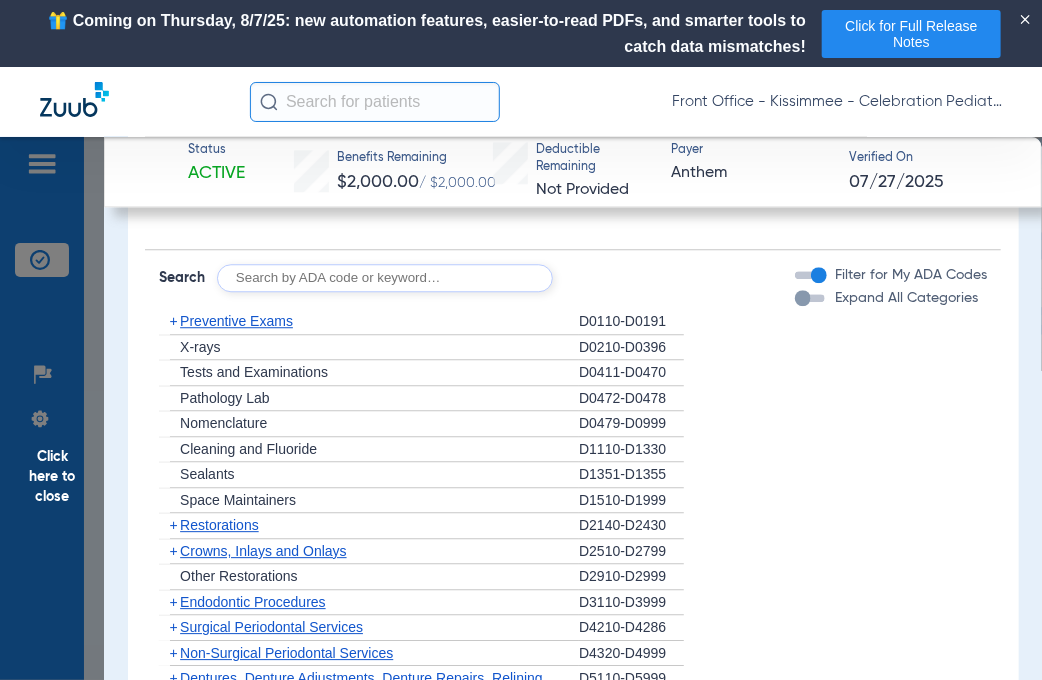 click at bounding box center (803, 298) 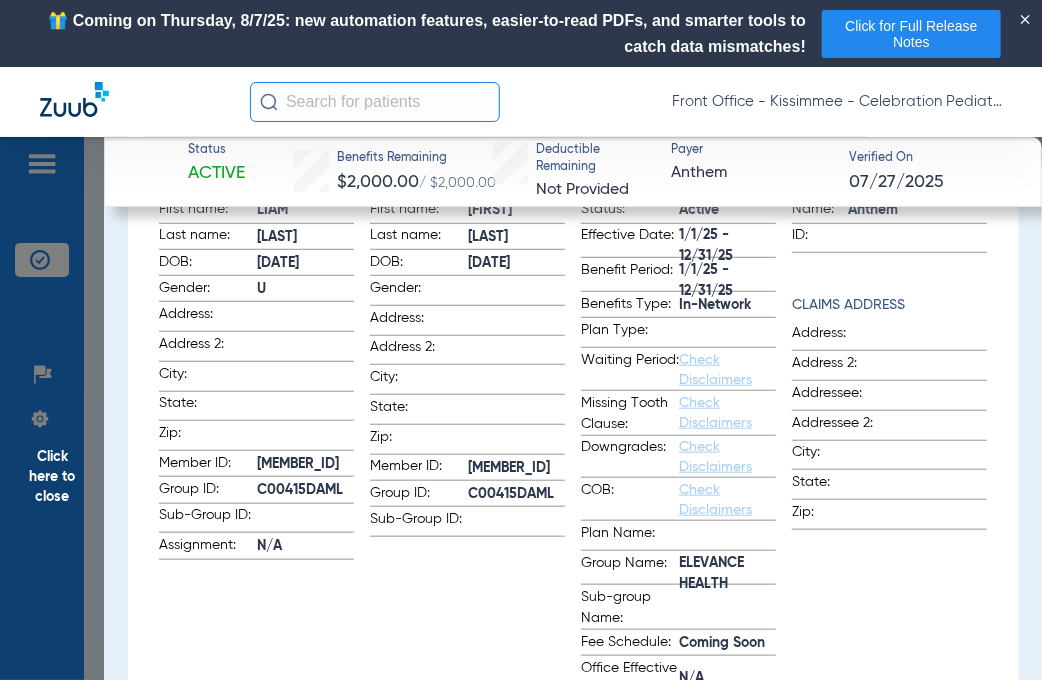 scroll, scrollTop: 500, scrollLeft: 0, axis: vertical 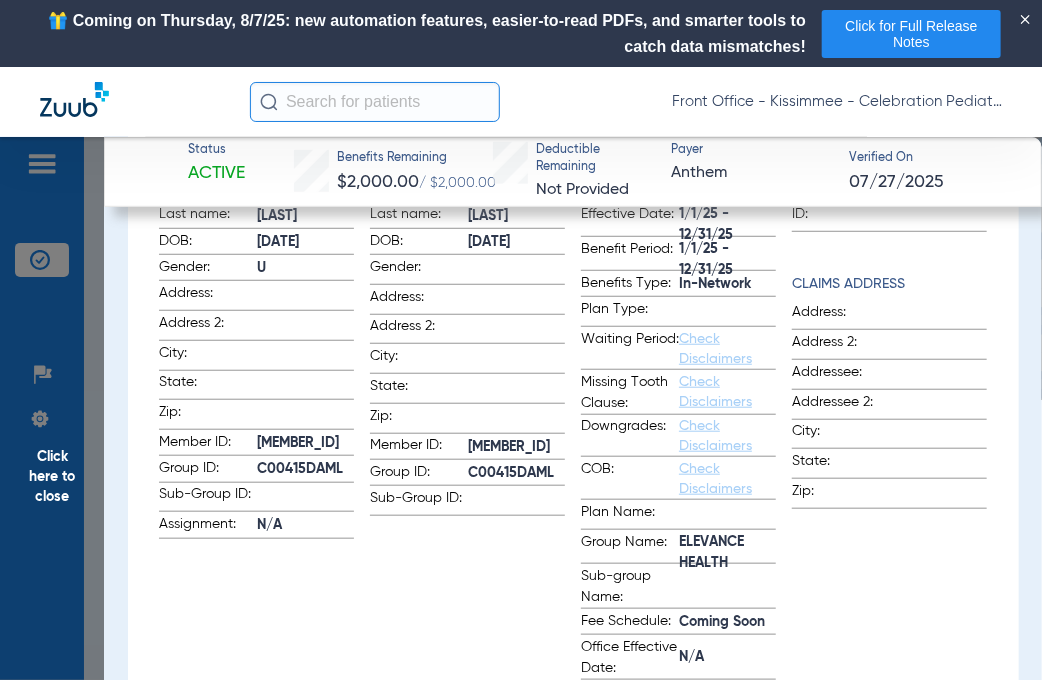 click on "Subscriber First name:  [FIRST]  Last name:  [LAST]  DOB:  [DATE]  Gender:    Address:    Address 2:    City:    State:    Zip:    Member ID:  [MEMBER_ID]  Group ID:  [GROUP_ID]  Sub-Group ID:" 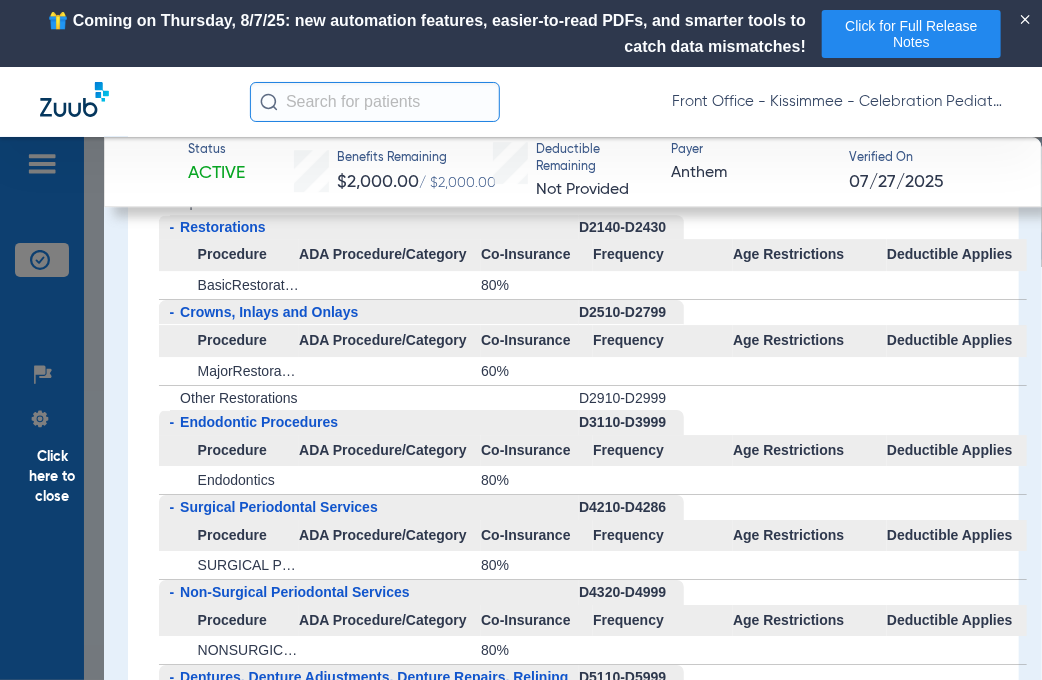 scroll, scrollTop: 2200, scrollLeft: 0, axis: vertical 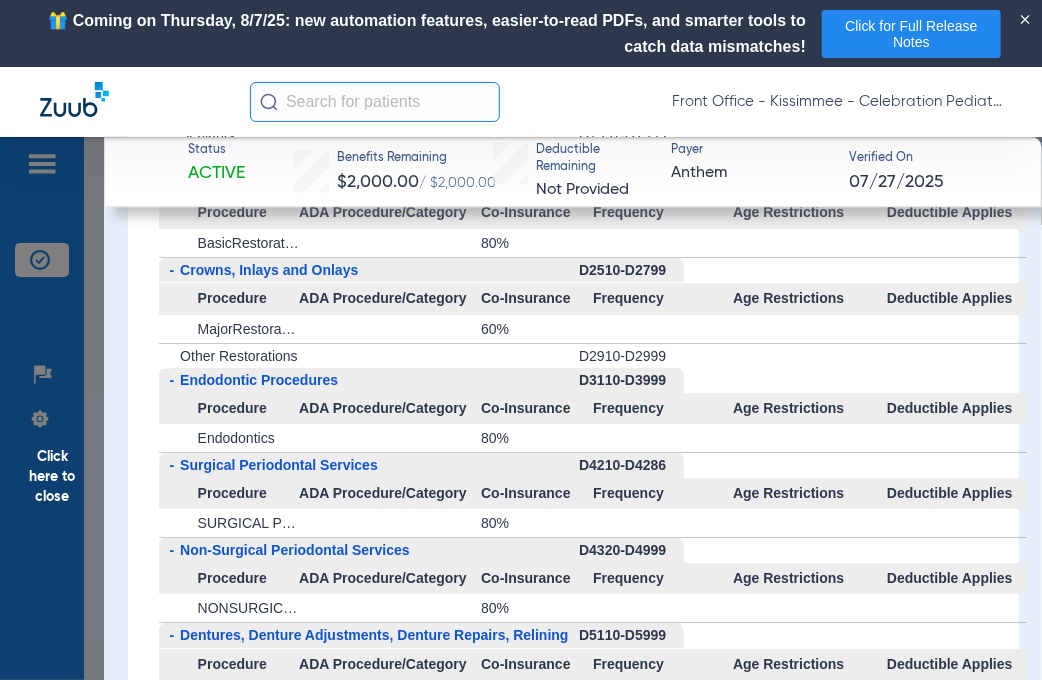 click on "Click here to close" 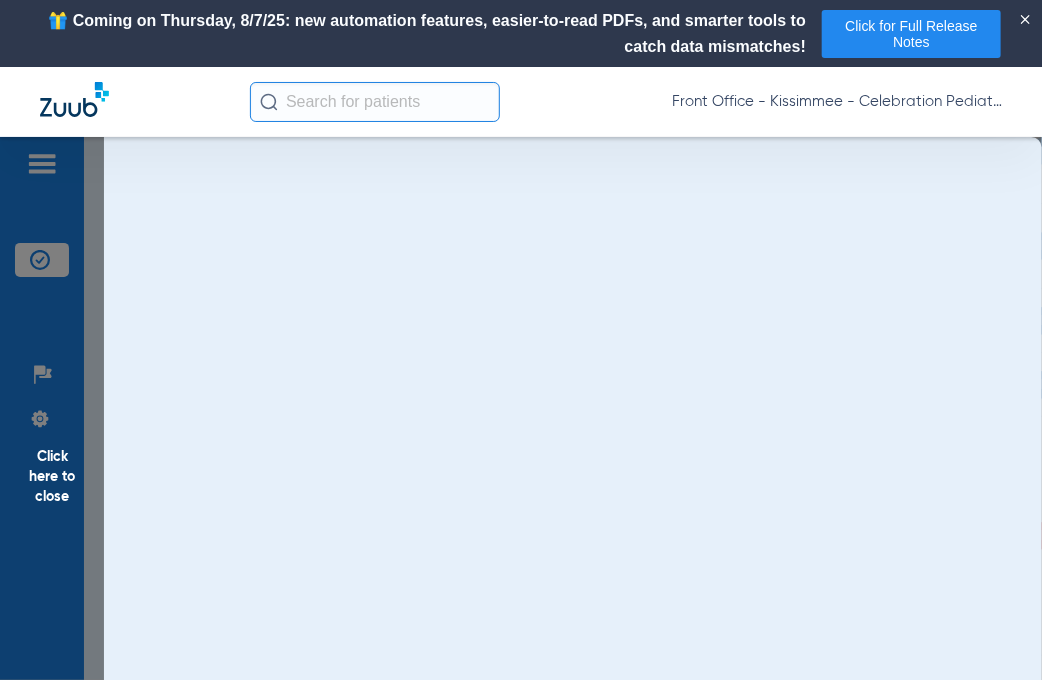 scroll, scrollTop: 0, scrollLeft: 0, axis: both 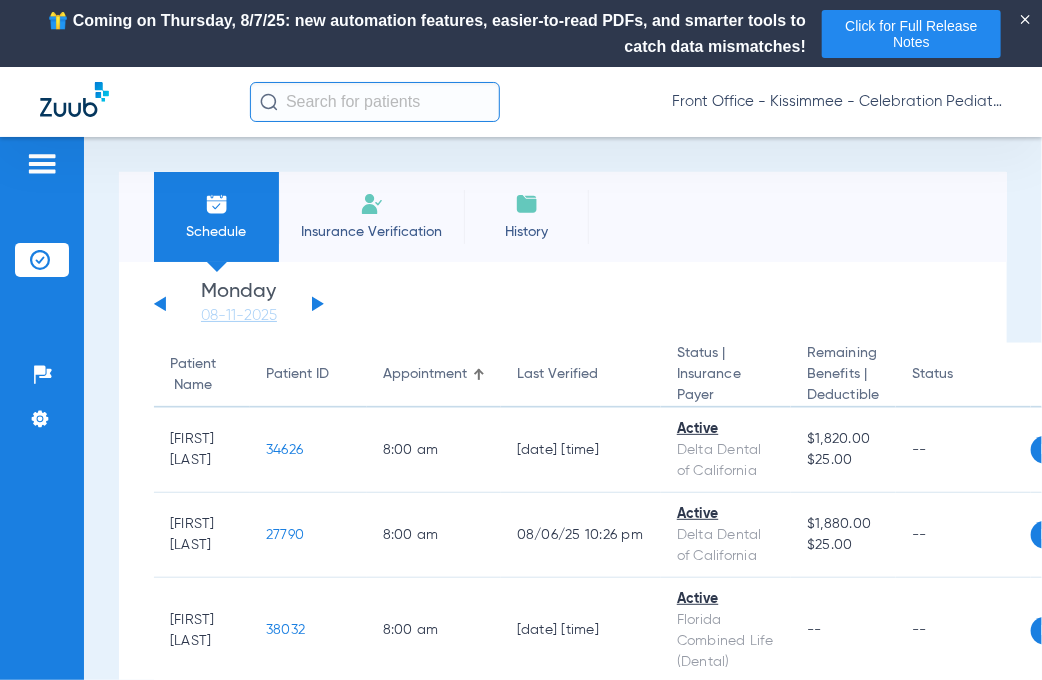 click 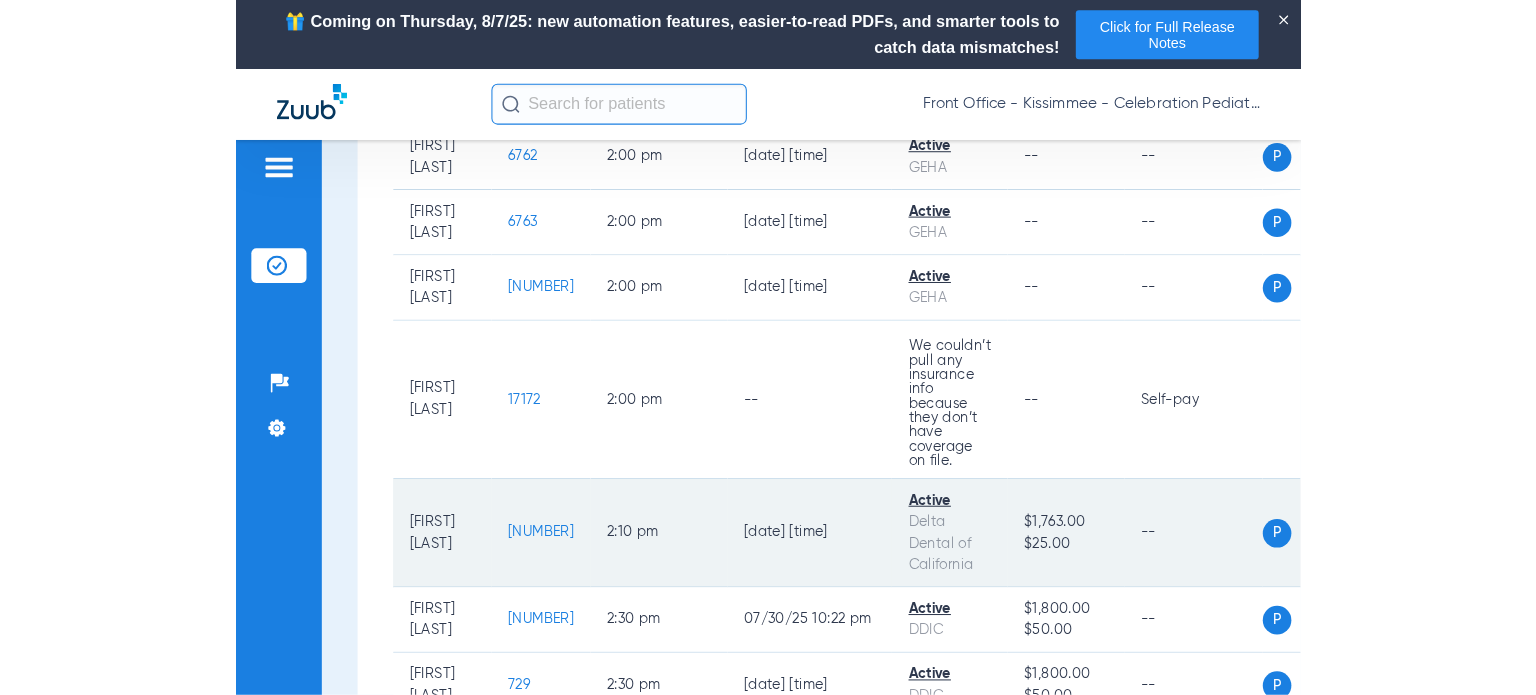 scroll, scrollTop: 5200, scrollLeft: 0, axis: vertical 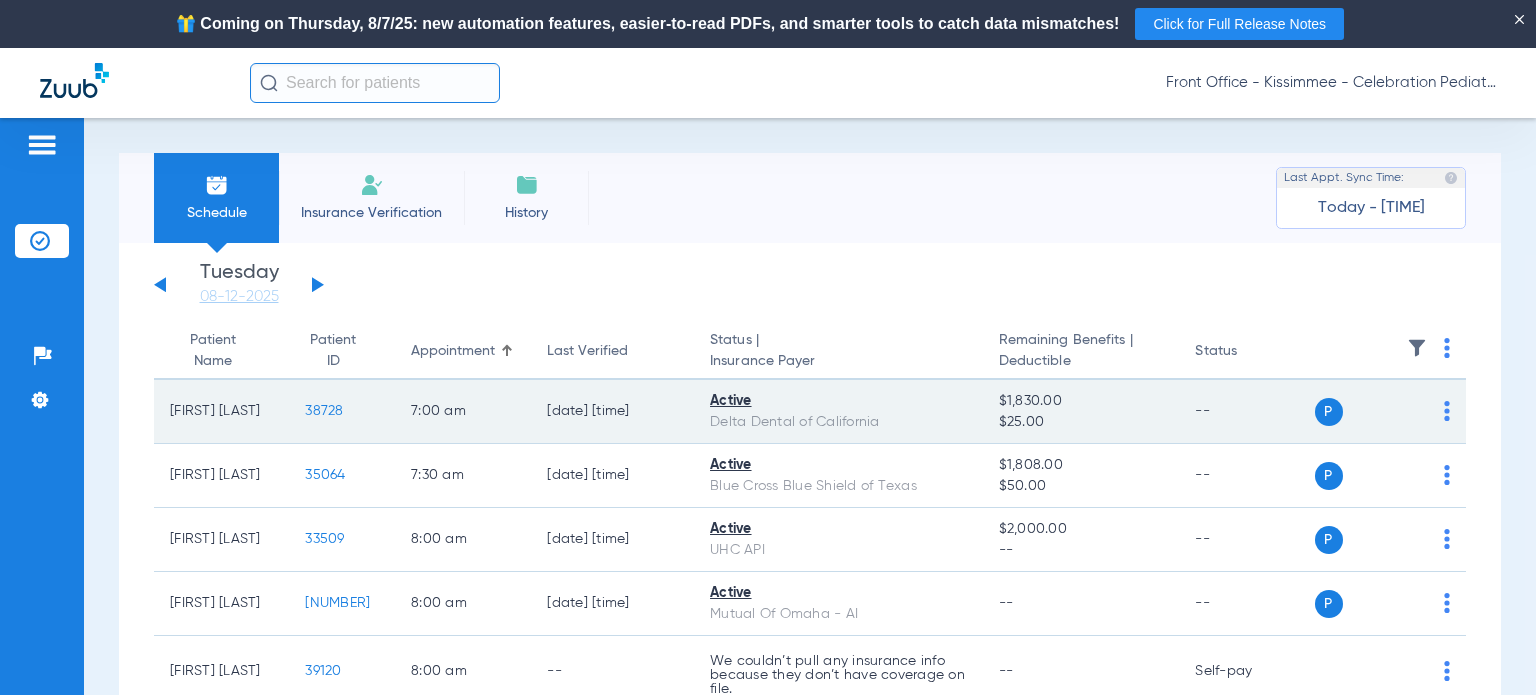 click on "38728" 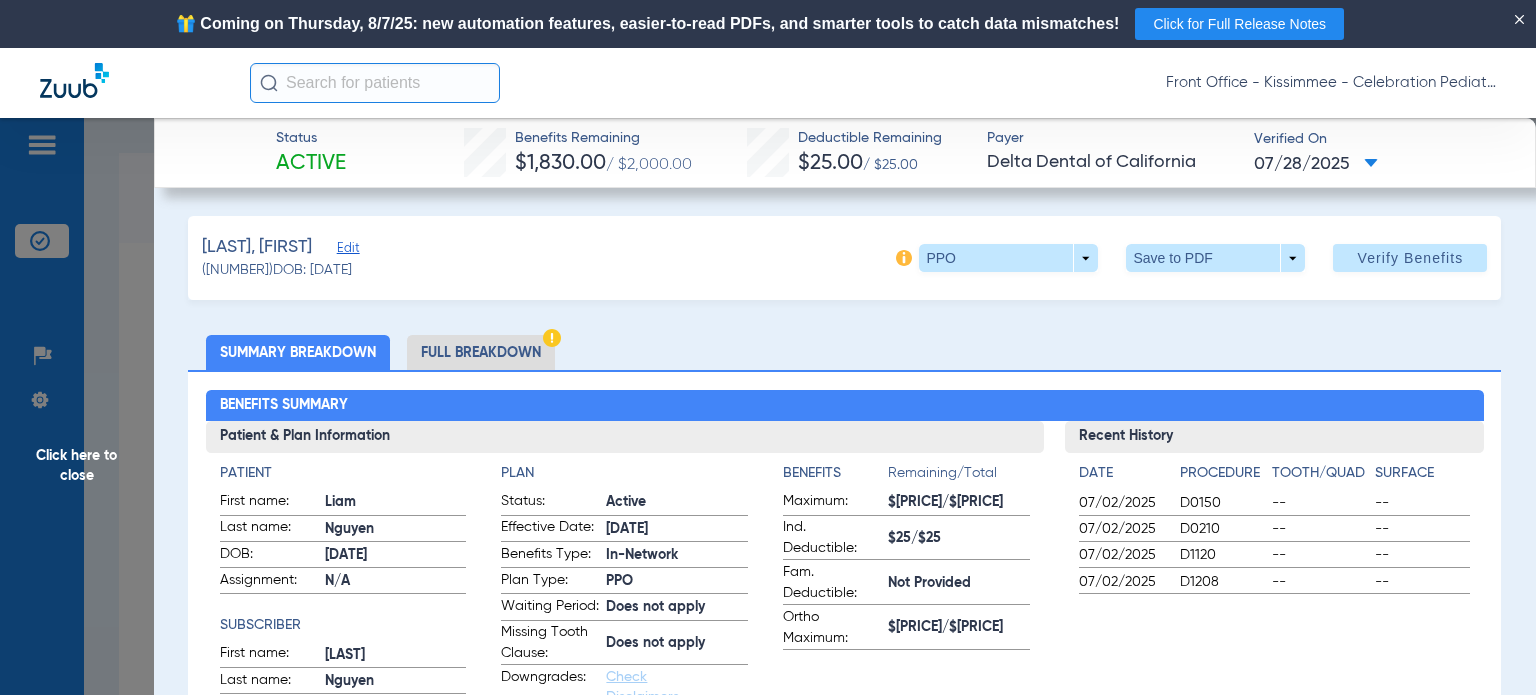 click on "Full Breakdown" 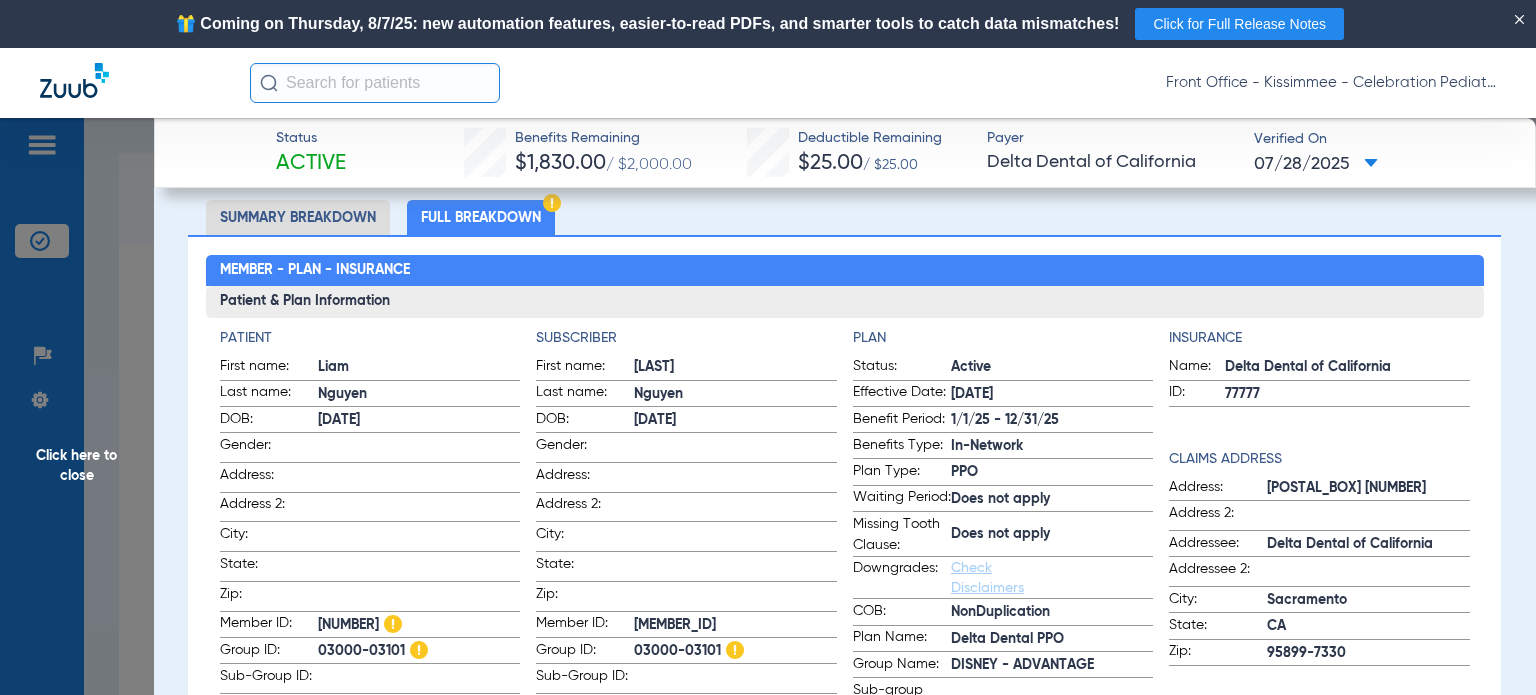 scroll, scrollTop: 200, scrollLeft: 0, axis: vertical 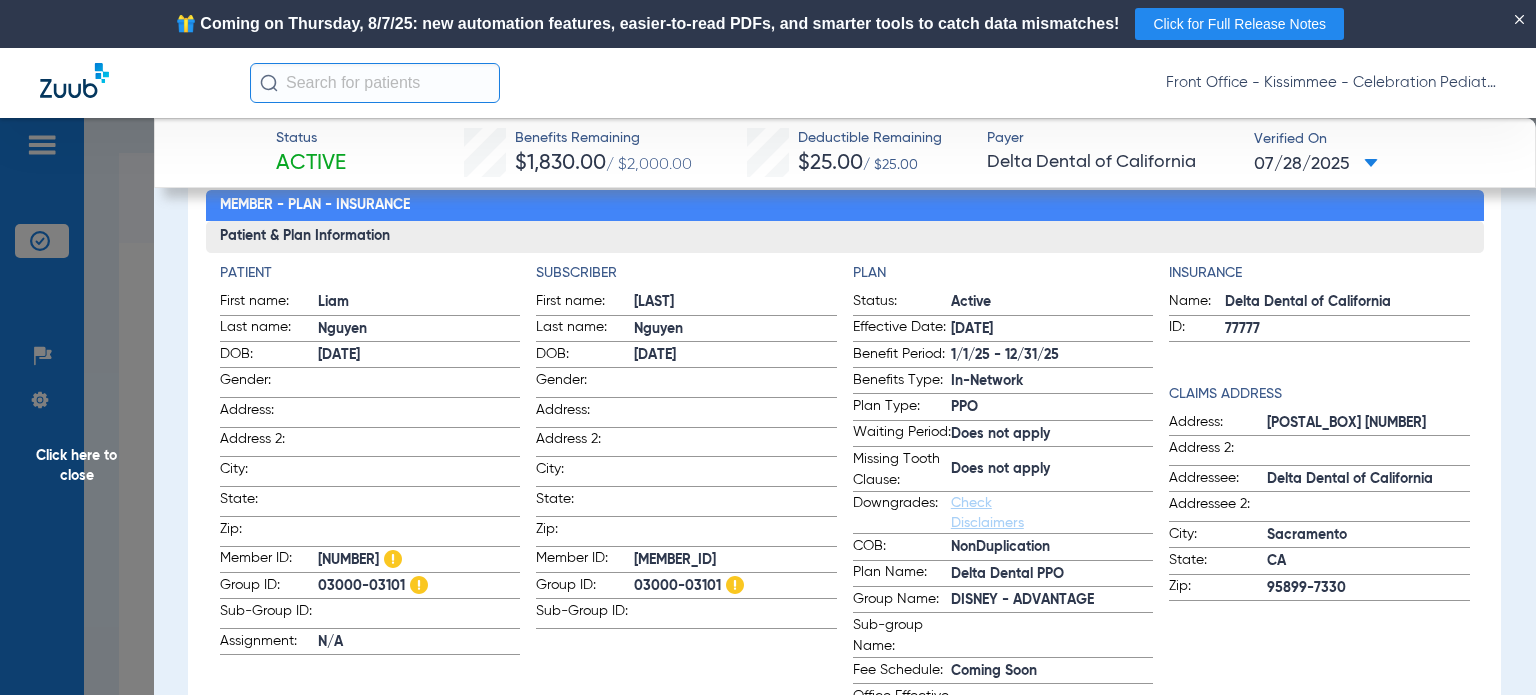 drag, startPoint x: 96, startPoint y: 438, endPoint x: 116, endPoint y: 437, distance: 20.024984 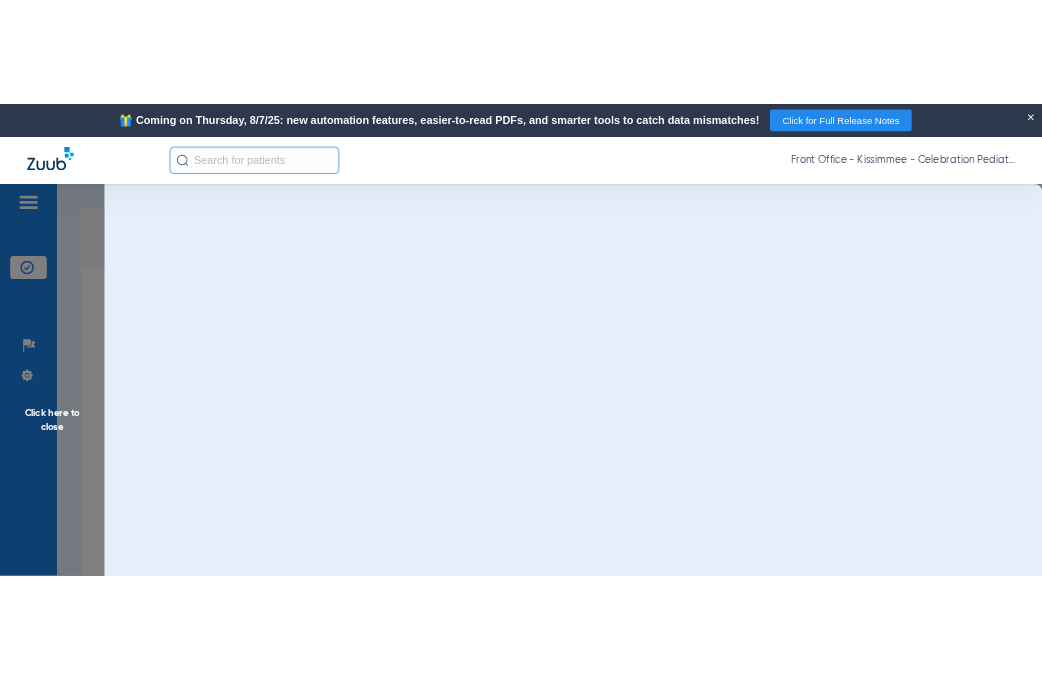 scroll, scrollTop: 0, scrollLeft: 0, axis: both 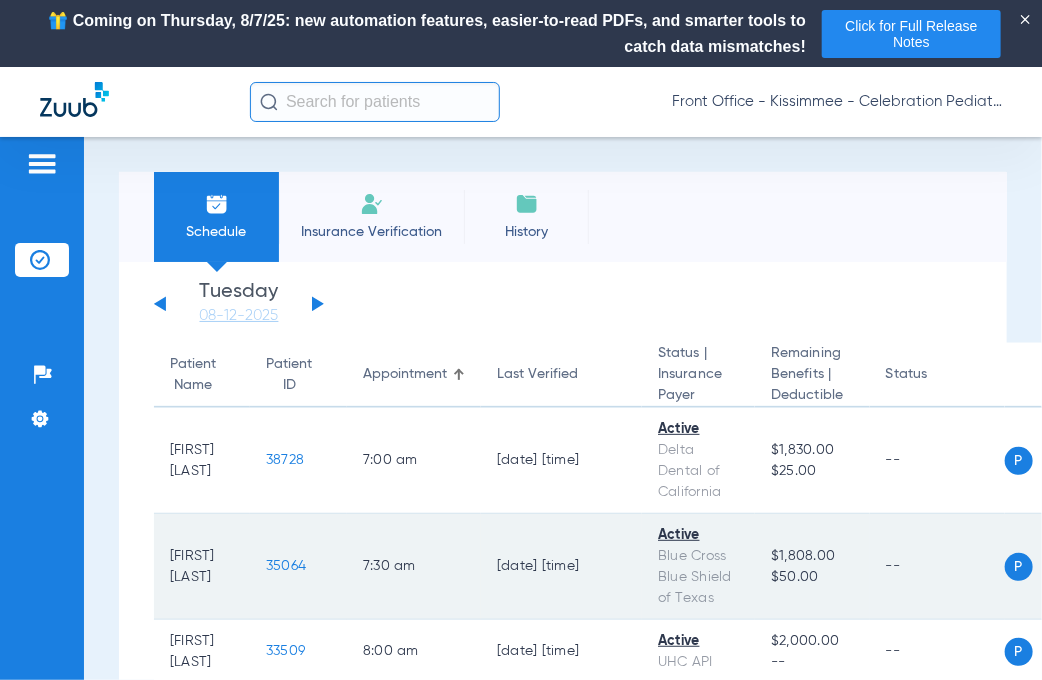 click on "35064" 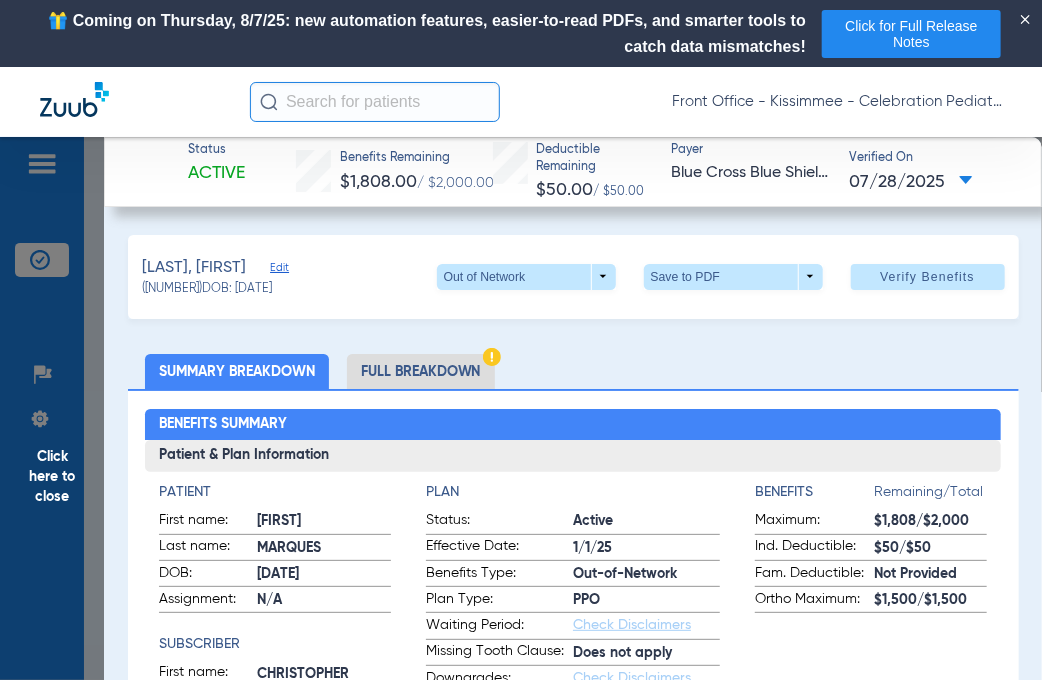 click on "Full Breakdown" 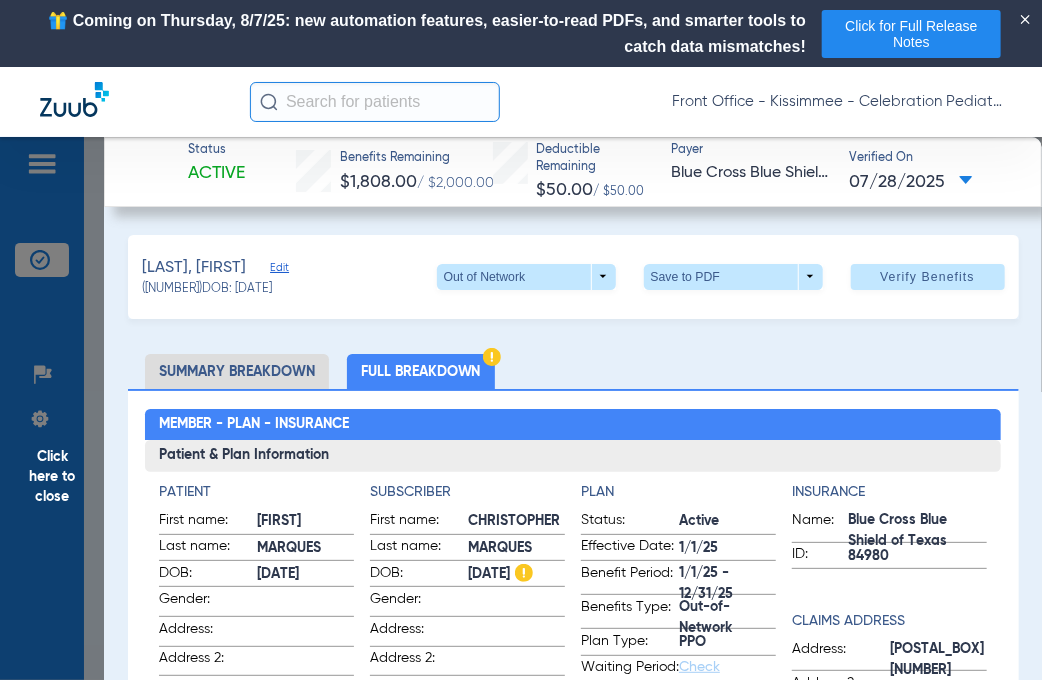 click 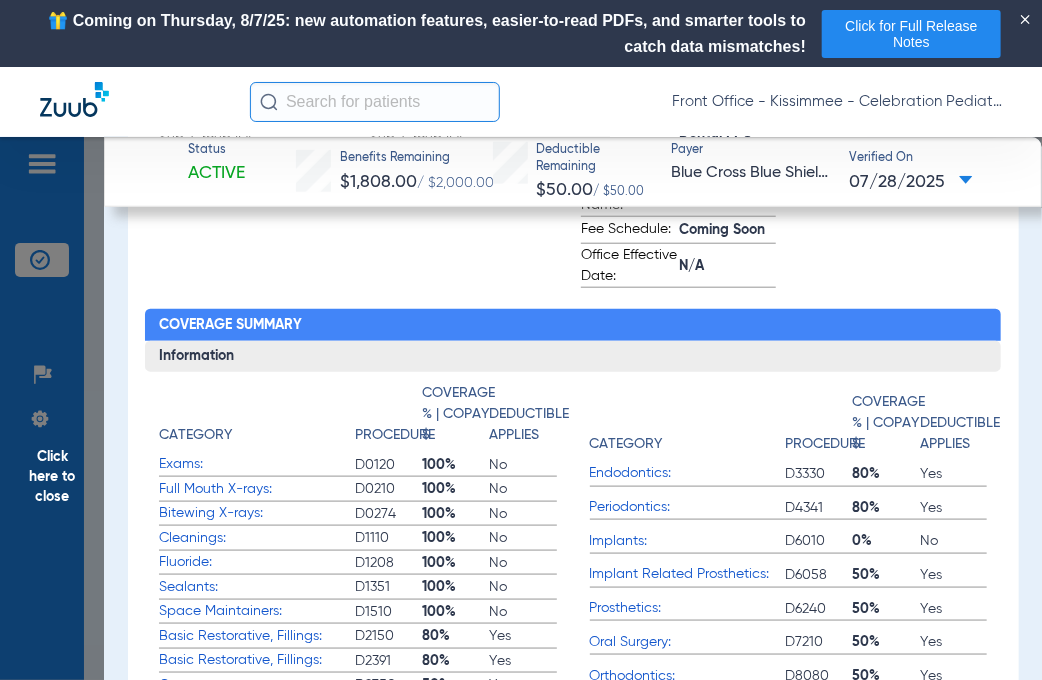 scroll, scrollTop: 700, scrollLeft: 0, axis: vertical 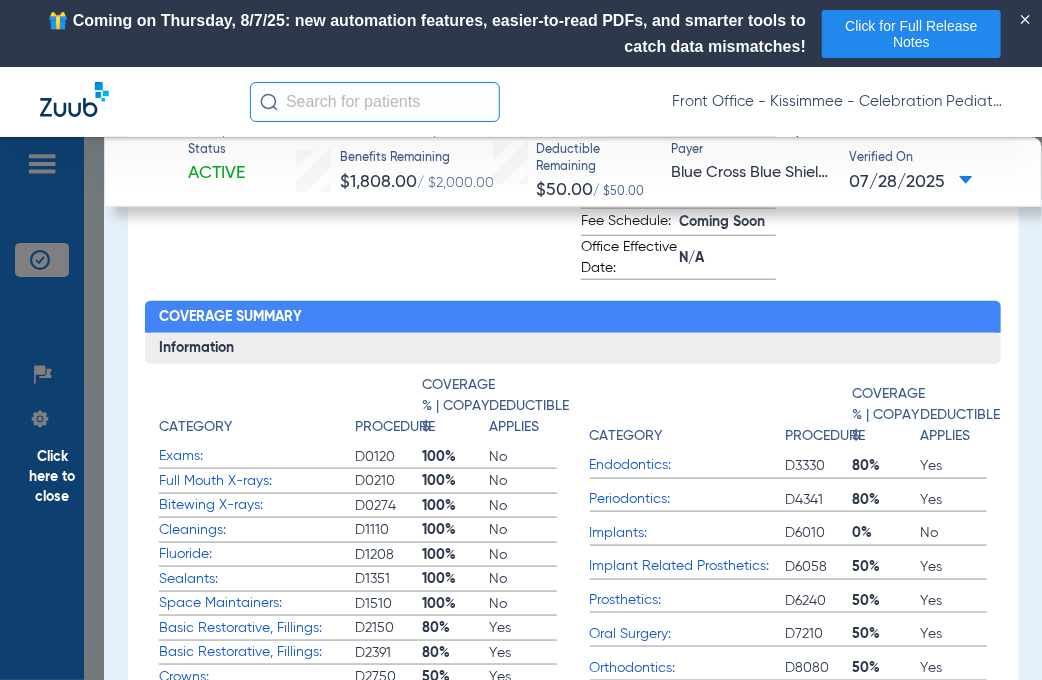 click on "Category" 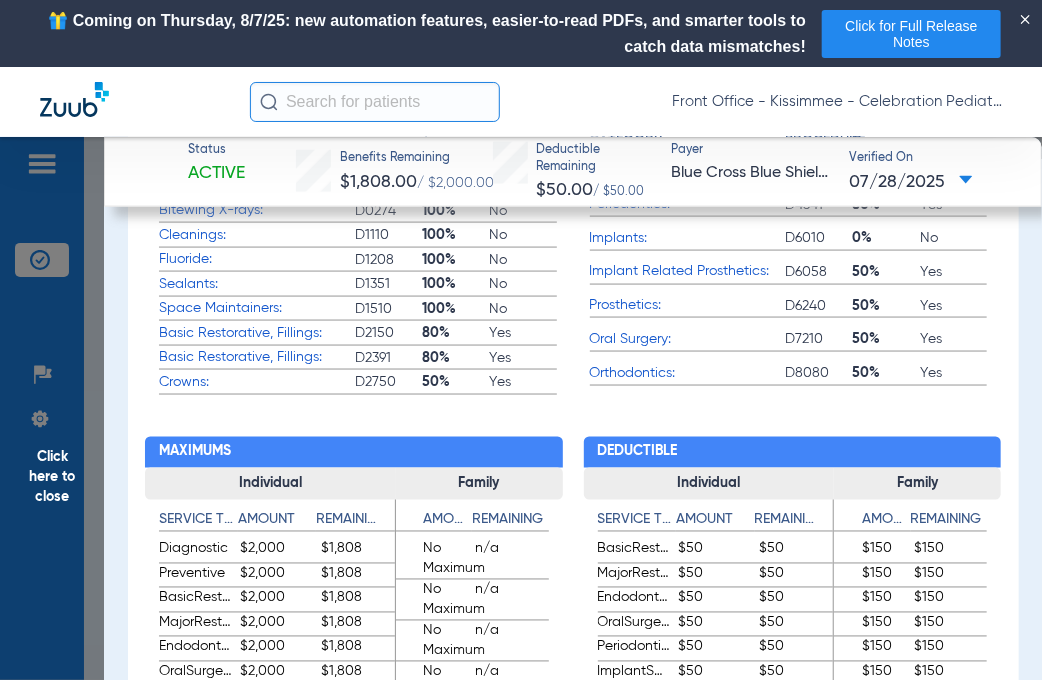 scroll, scrollTop: 1000, scrollLeft: 0, axis: vertical 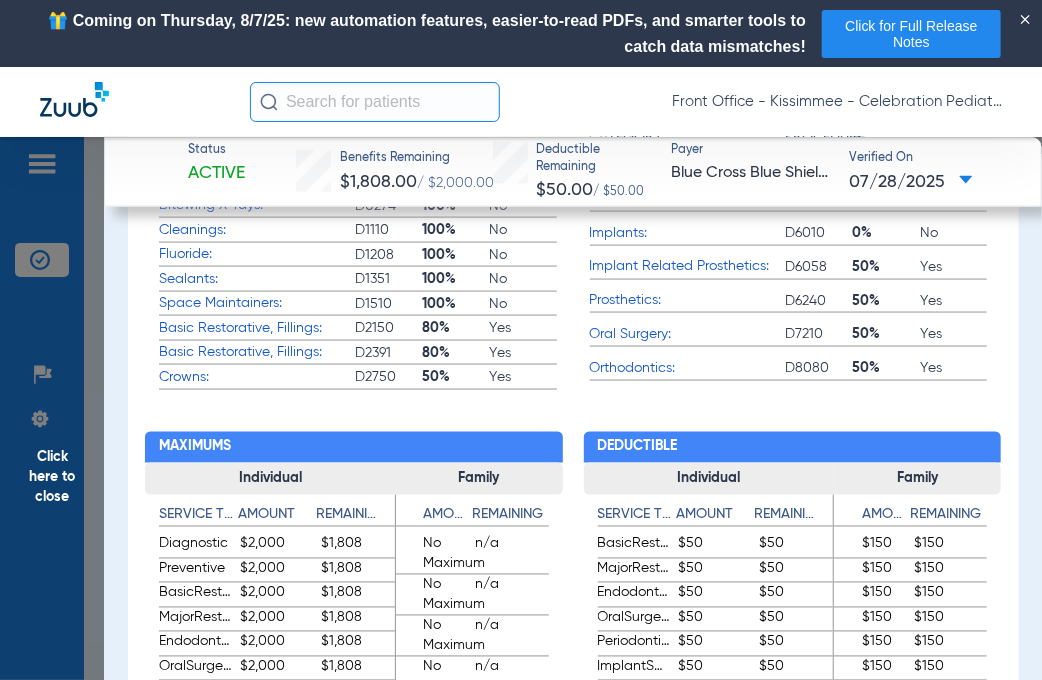 click on "Maximums Individual Service Type Amount Remaining  Diagnostic   $[PRICE]   $[PRICE]   Preventive   $[PRICE]   $[PRICE]   BasicRestorative   $[PRICE]   $[PRICE]   MajorRestorative   $[PRICE]   $[PRICE]   Endodontics   $[PRICE]   $[PRICE]   OralSurgery   $[PRICE]   $[PRICE]   PeriodonticsNonSurgical   $[PRICE]   $[PRICE]   ImplantService   $[PRICE]   $[PRICE]   ProsthodonticsFixed   $[PRICE]   $[PRICE]   AdjunctiveGeneralServices   $[PRICE]   $[PRICE]   PeriodonticsSurgical   $[PRICE]   $[PRICE]   ProsthodonticsRemovable   $[PRICE]   $[PRICE]   Orthodontics   $[PRICE]   $[PRICE]  Family Service Type Amount Remaining  Diagnostic   No Maximum   n/a   Preventive   No Maximum   n/a   BasicRestorative   No Maximum   n/a   MajorRestorative   No Maximum   n/a   Endodontics   No Maximum   n/a   OralSurgery   No Maximum   n/a   PeriodonticsNonSurgical   No Maximum   n/a   ImplantService   No Maximum   n/a   ProsthodonticsFixed   No Maximum   n/a   AdjunctiveGeneralServices   No Maximum   n/a   PeriodonticsSurgical   No Maximum   n/a   ProsthodonticsRemovable   n/a   n/a" 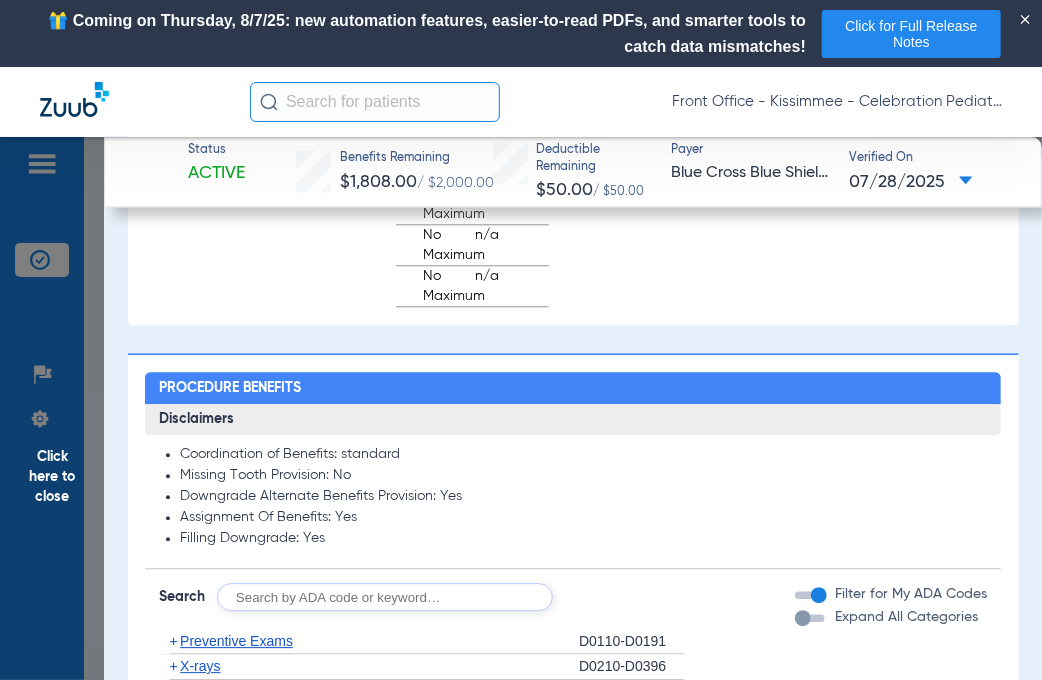 scroll, scrollTop: 1800, scrollLeft: 0, axis: vertical 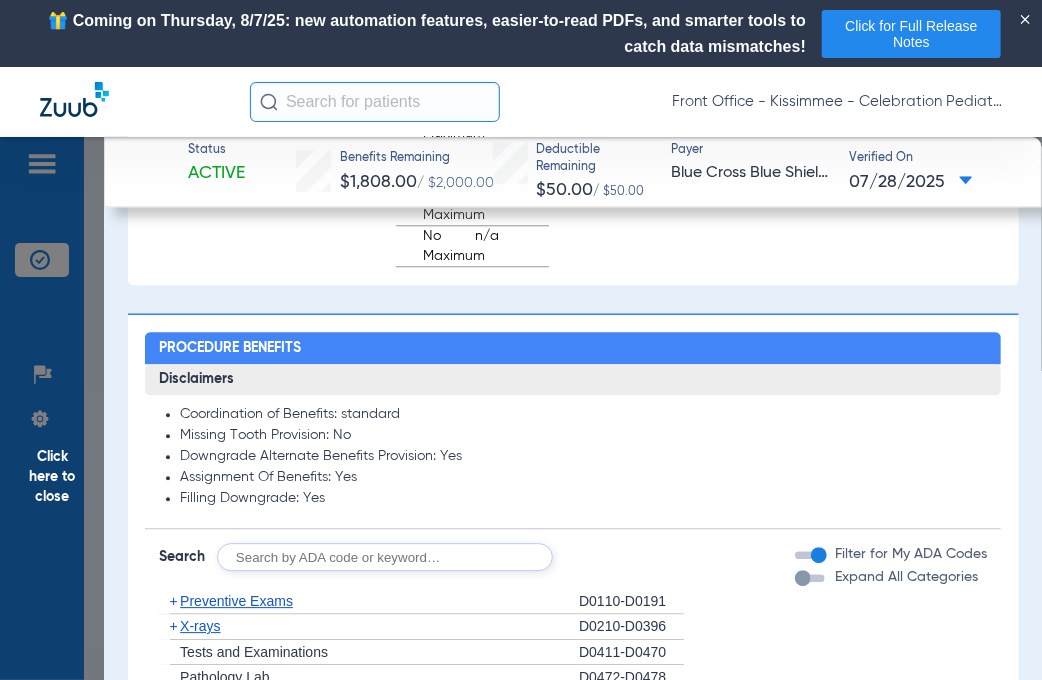 click at bounding box center (803, 578) 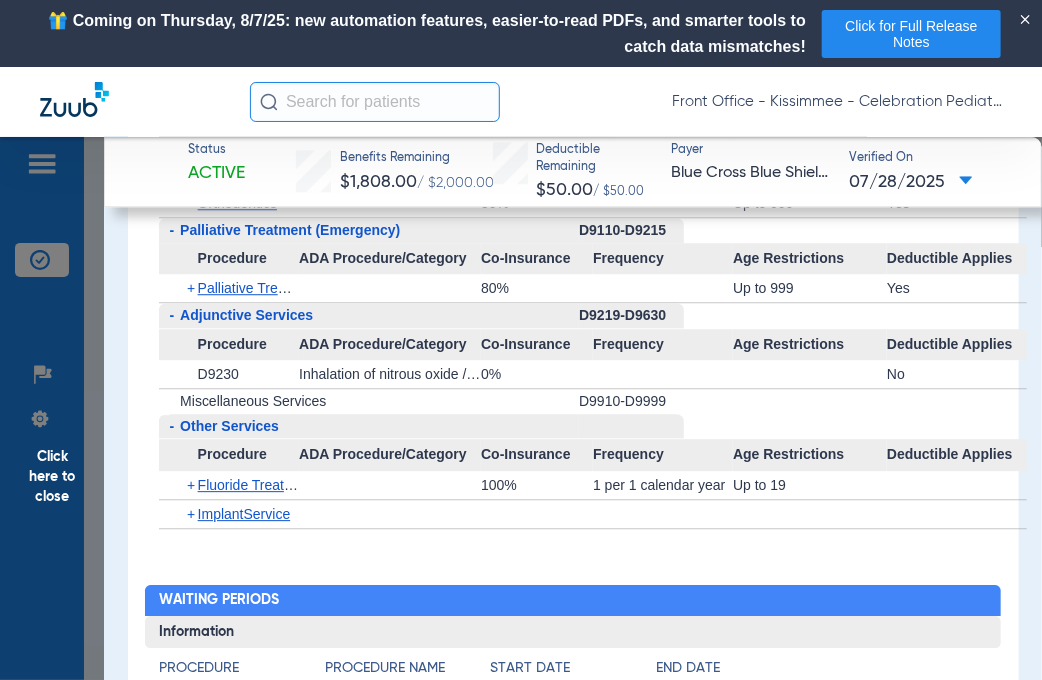 scroll, scrollTop: 4500, scrollLeft: 0, axis: vertical 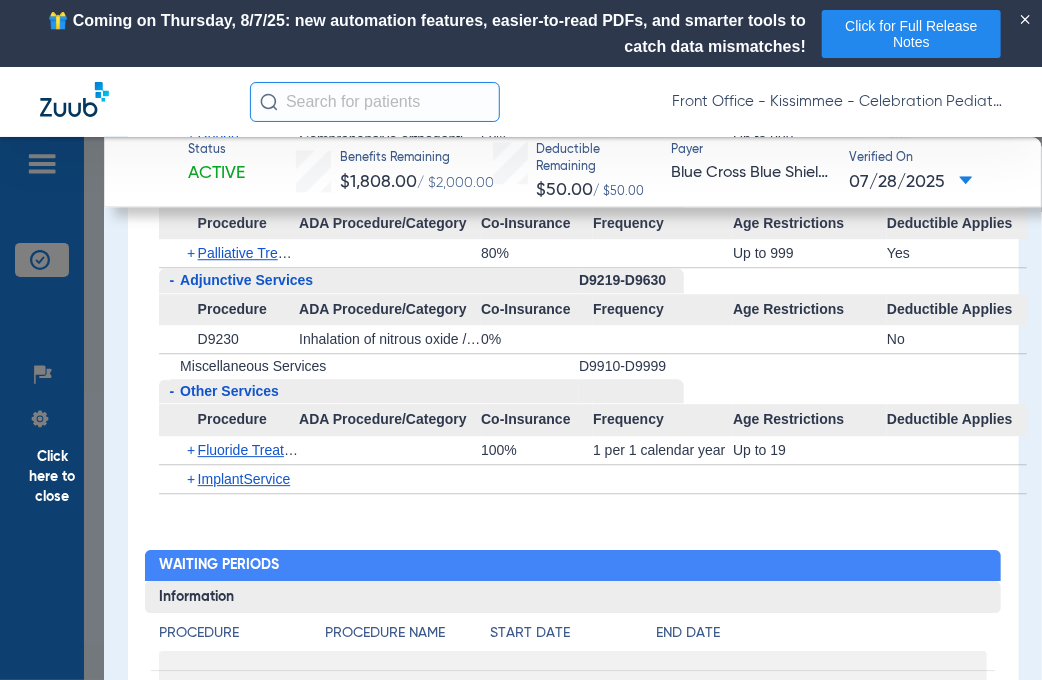click on "Procedure ADA Procedure/Category Co-Insurance Frequency Age Restrictions Deductible Applies  +   D0120   Periodic oral evaluation - established patient   100%   2 per 1 calendar year   Up to 999   No   +   D0140   Limited oral evaluation - problem focused   100%   2 per 1 calendar year   Up to 999   No   +   D0145   Oral evaluation for a patient under three years of age and counseling with primary caregiver   0%         No   +   D0150   Comprehensive oral evaluation - new or established patient   100%      Up to 999   No   +   Oral Exams      100%   2 per 1 calendar year   Up to 999   No   -   X-rays   D0210-D0396  Procedure ADA Procedure/Category Co-Insurance Frequency Age Restrictions Deductible Applies  +   D0210   100%   No" 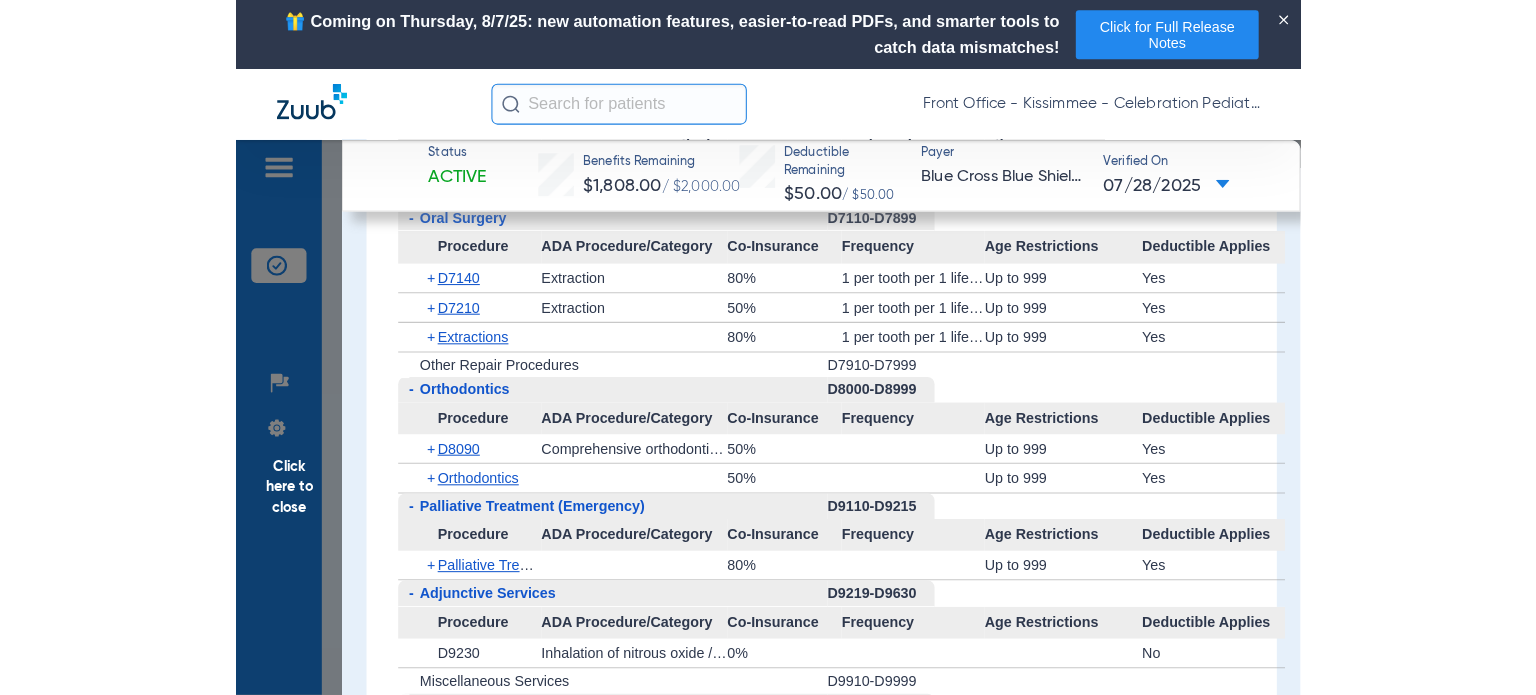scroll, scrollTop: 4200, scrollLeft: 0, axis: vertical 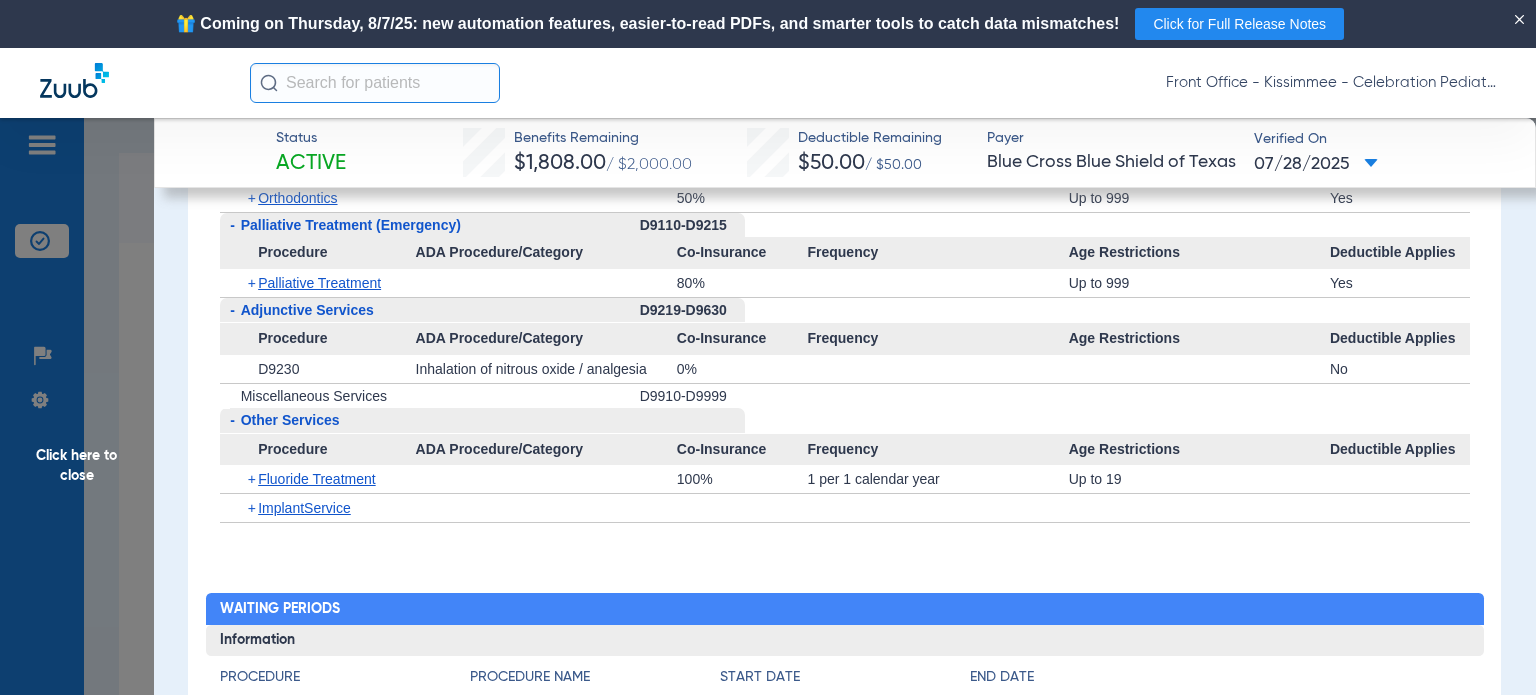 click on "Click here to close" 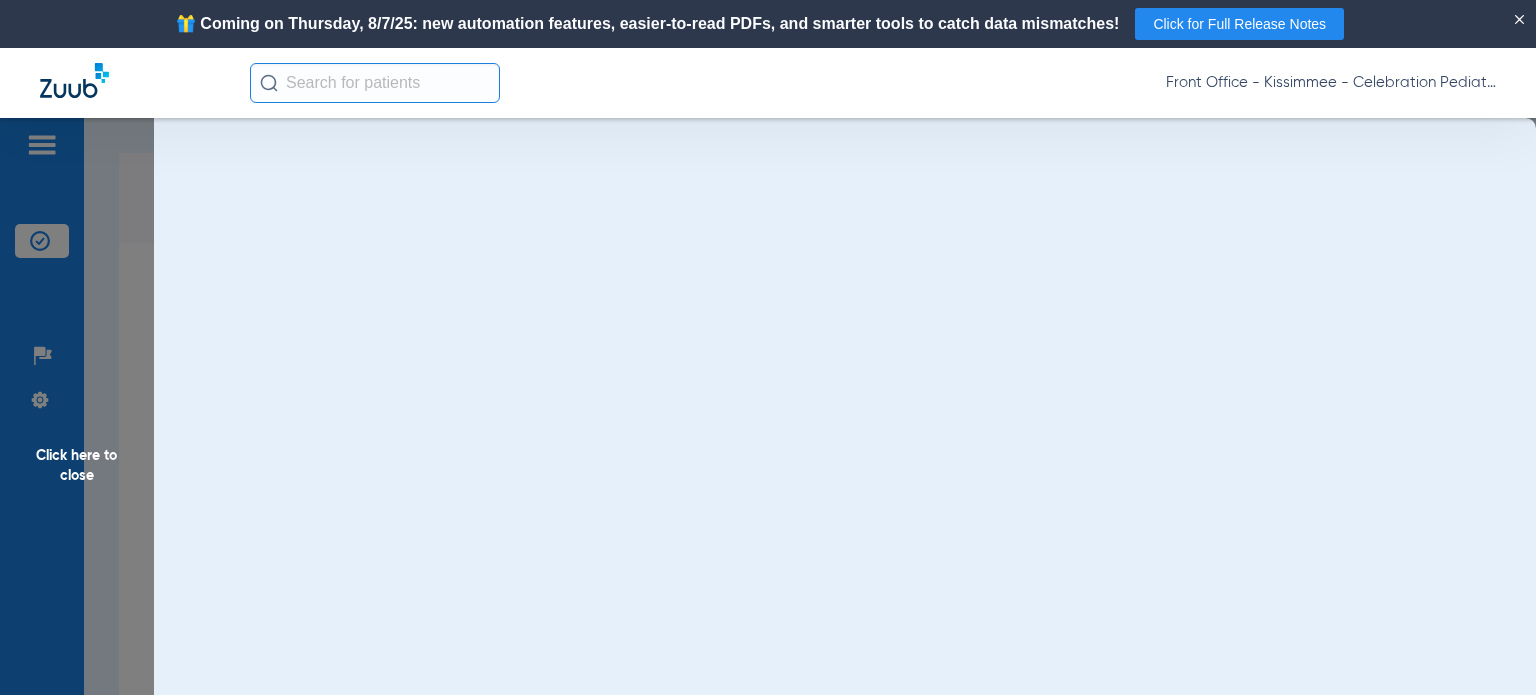 scroll, scrollTop: 0, scrollLeft: 0, axis: both 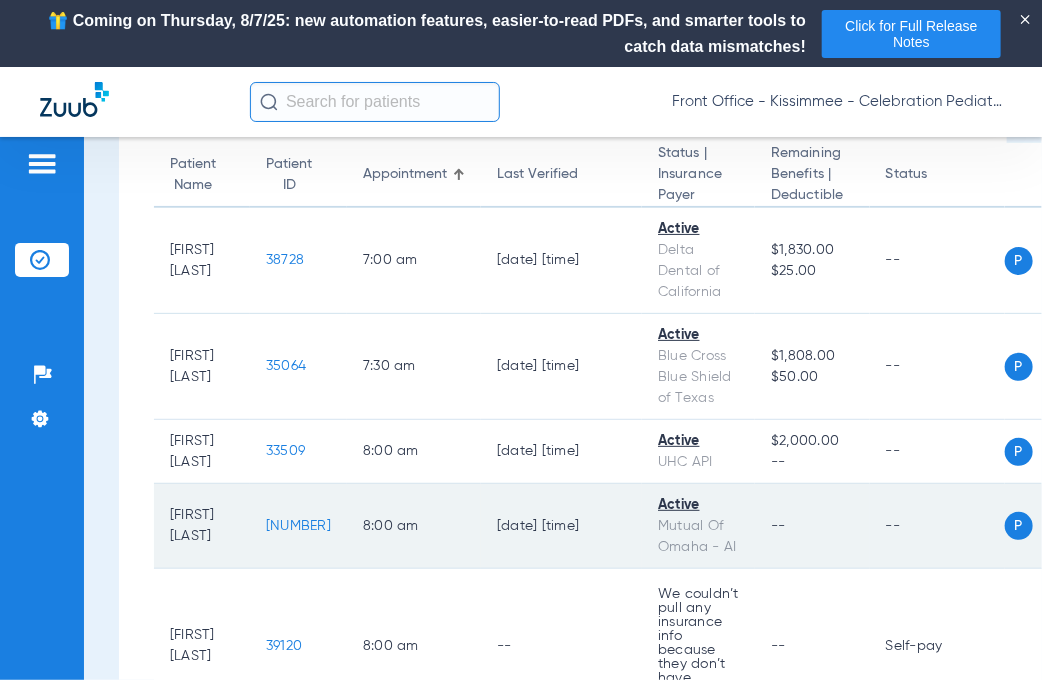 click on "[NUMBER]" 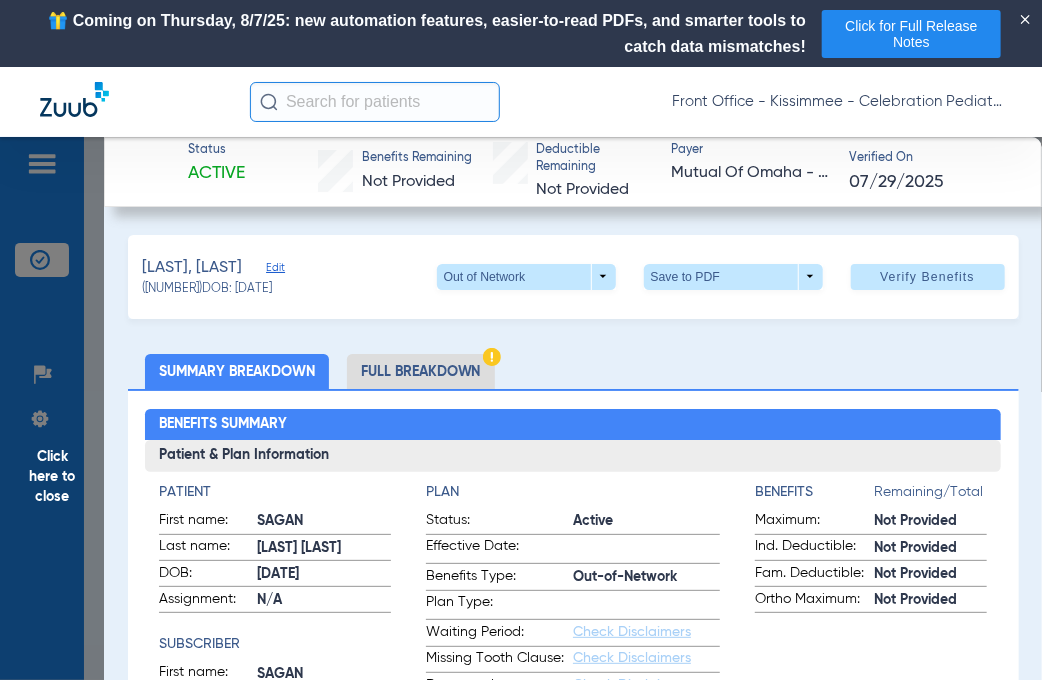 click on "Full Breakdown" 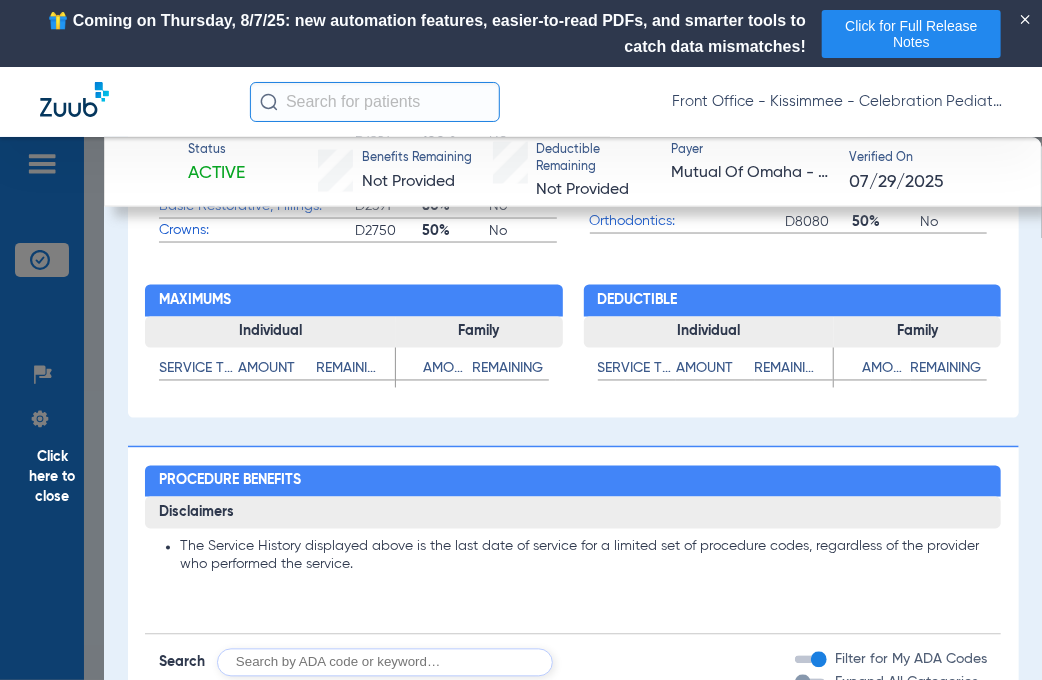 scroll, scrollTop: 1200, scrollLeft: 0, axis: vertical 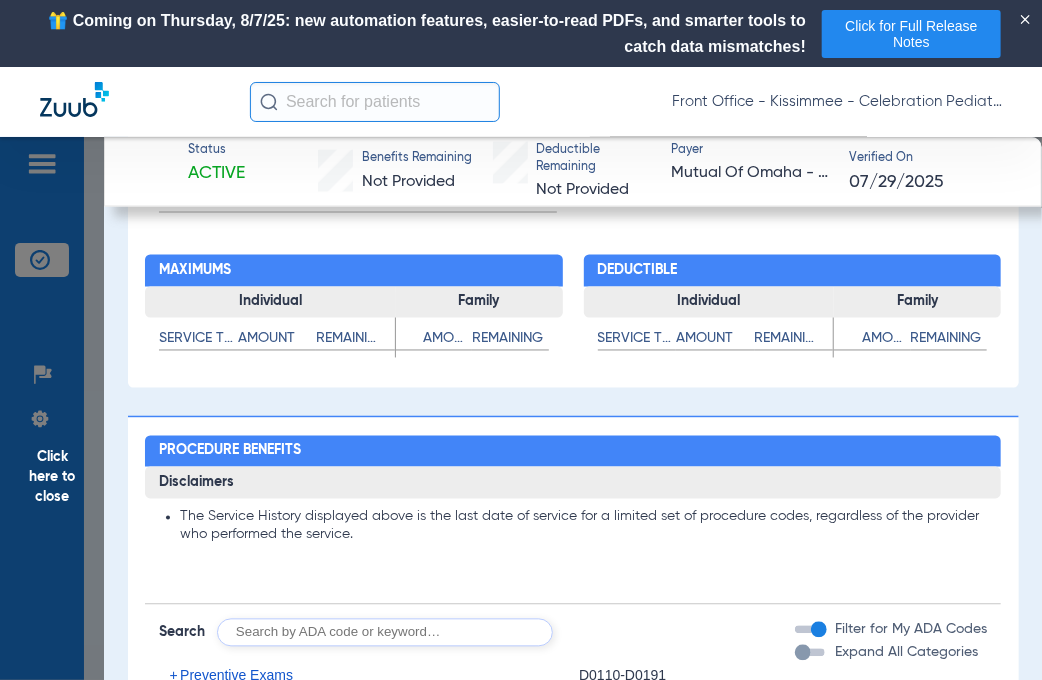 click on "Click here to close" 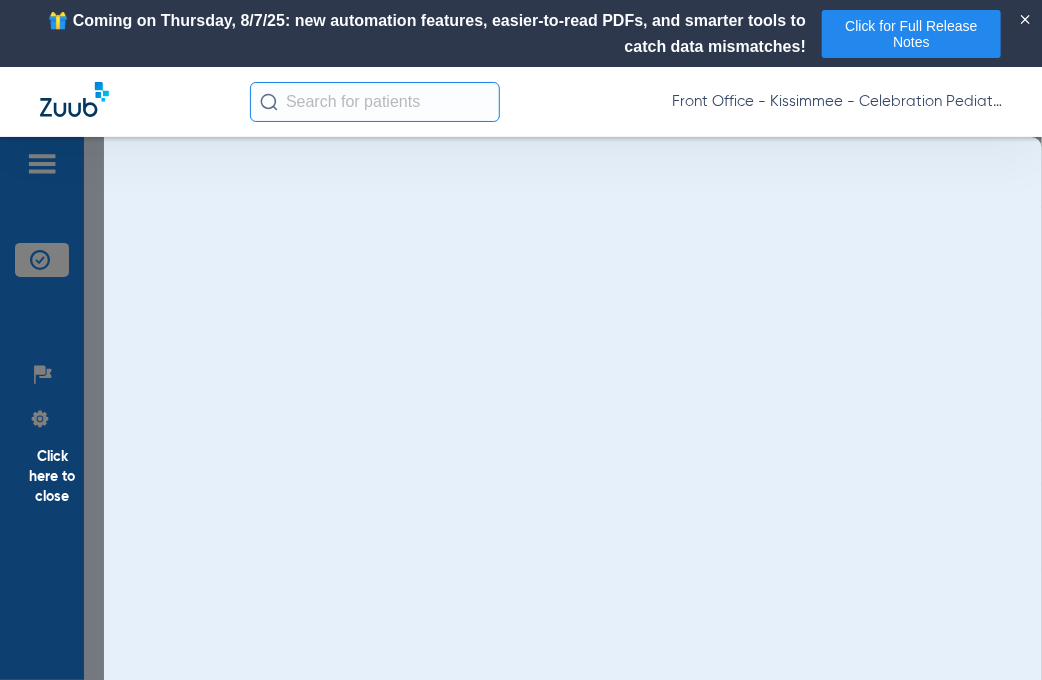 scroll, scrollTop: 0, scrollLeft: 0, axis: both 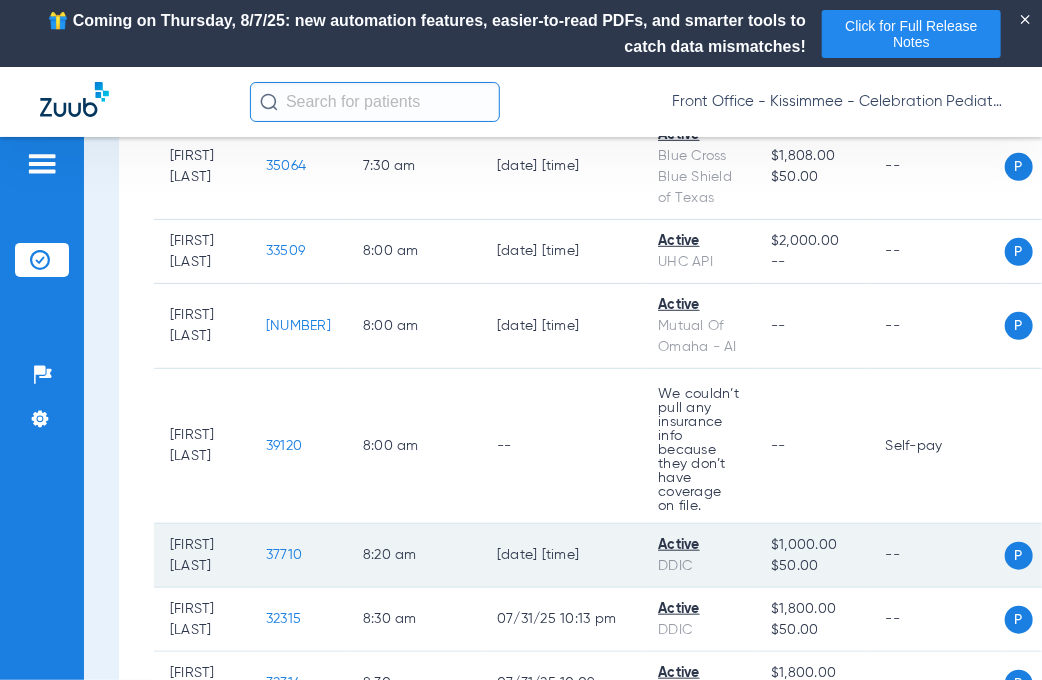 click on "37710" 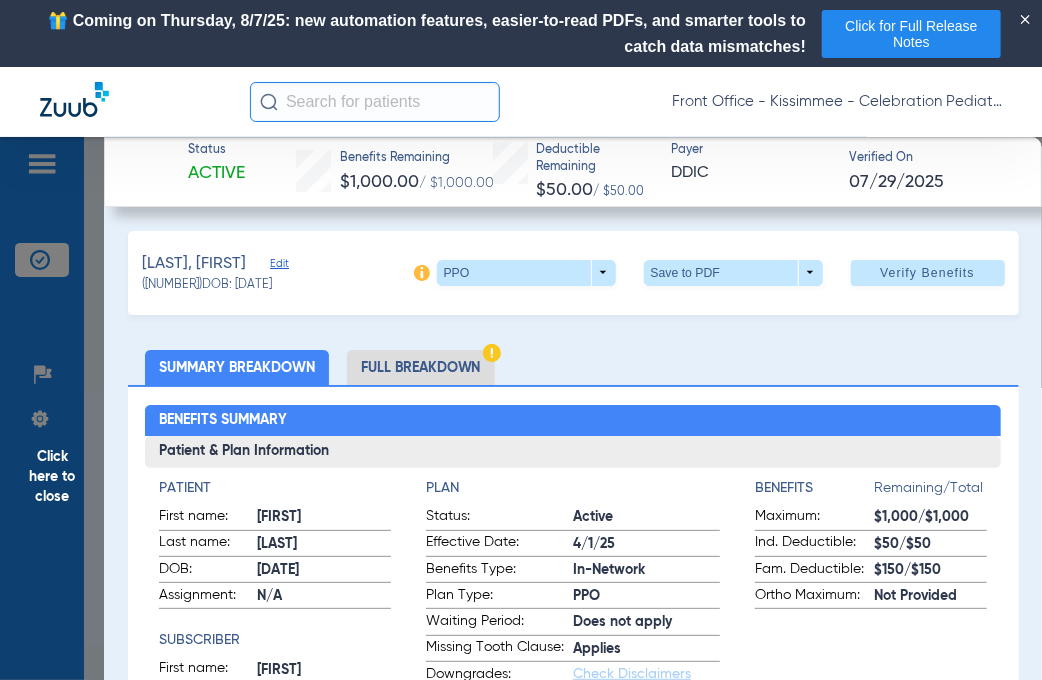 scroll, scrollTop: 0, scrollLeft: 0, axis: both 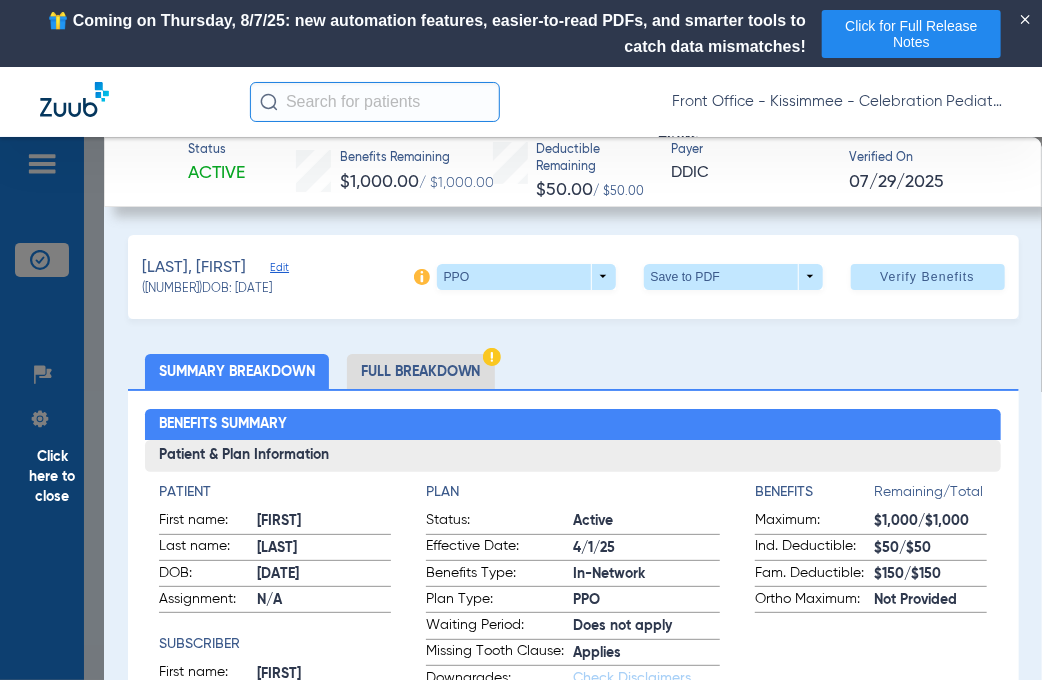 click on "Full Breakdown" 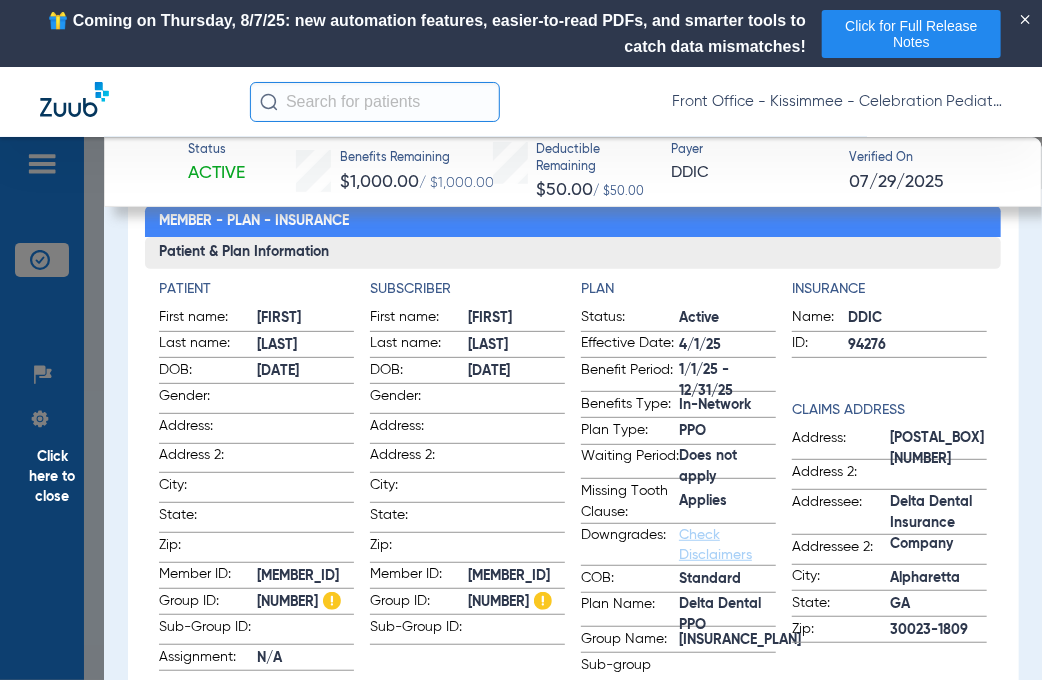 scroll, scrollTop: 200, scrollLeft: 0, axis: vertical 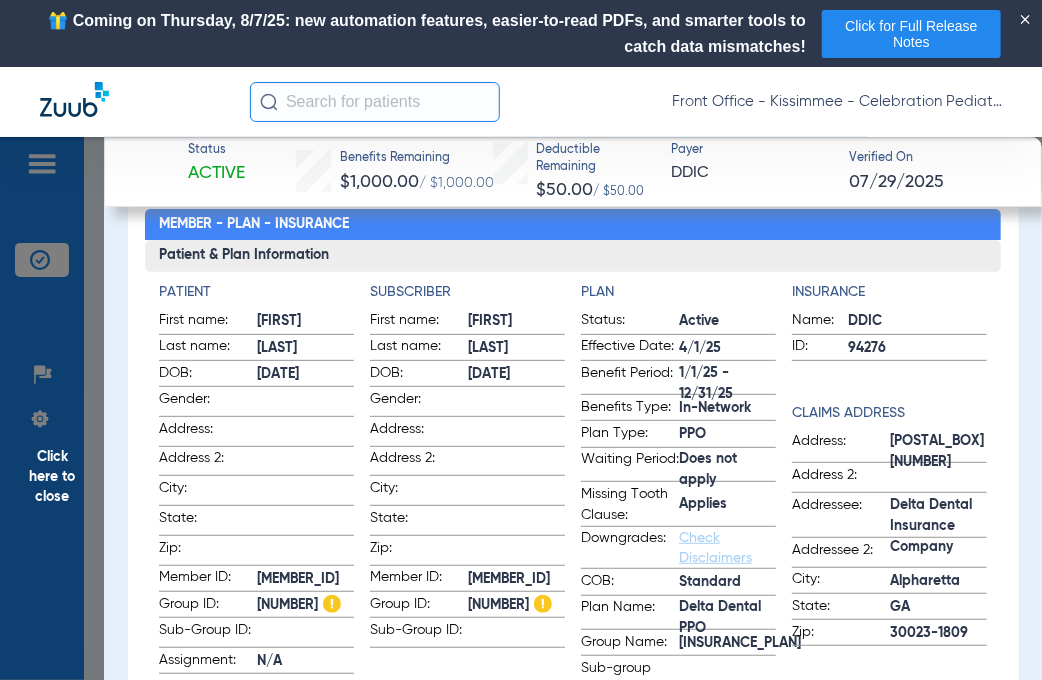 click on "Click here to close" 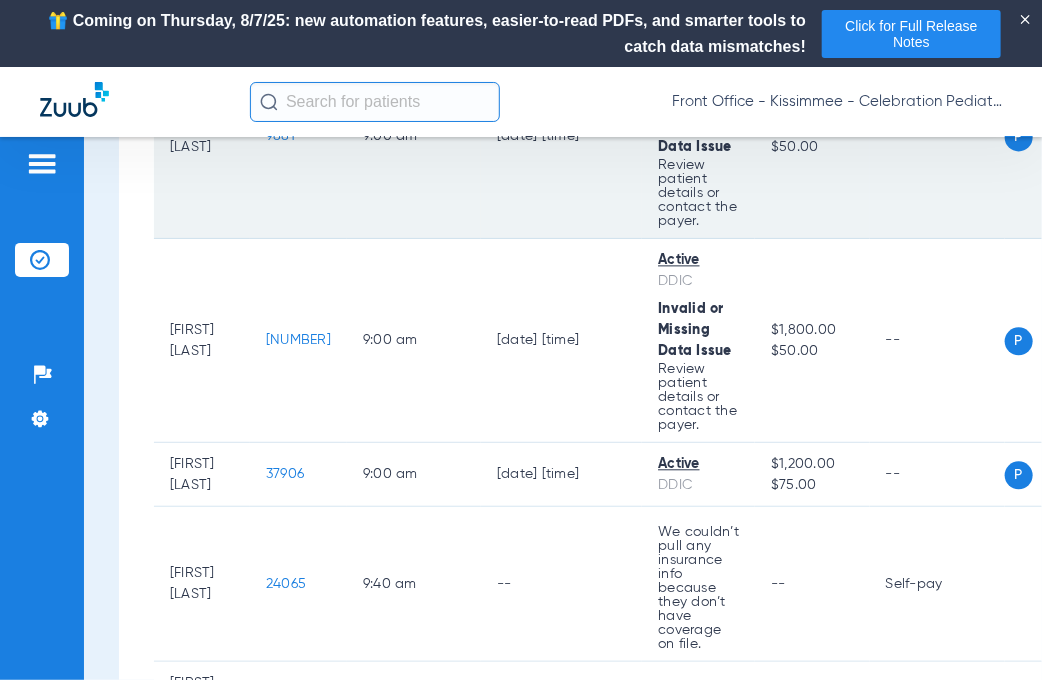 scroll, scrollTop: 1500, scrollLeft: 0, axis: vertical 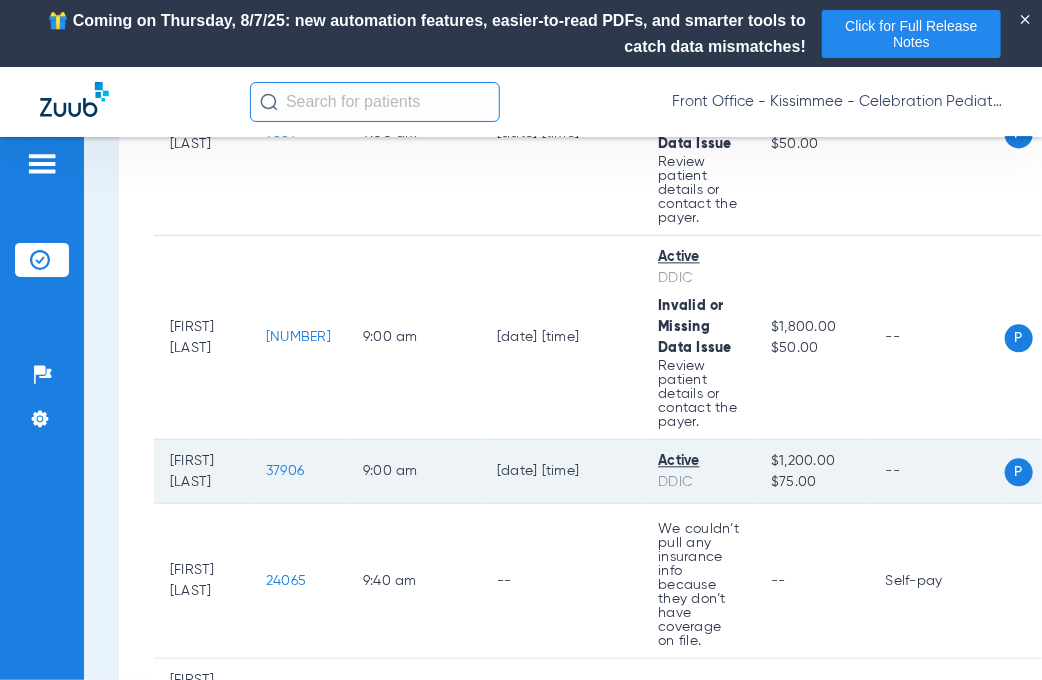 click on "37906" 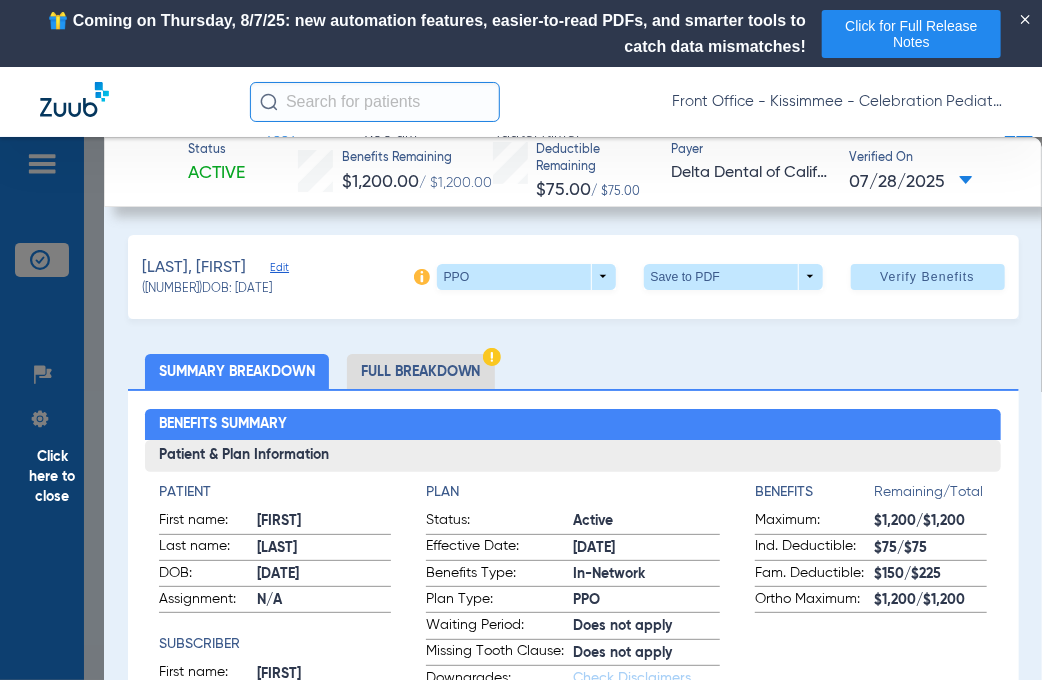 click on "Full Breakdown" 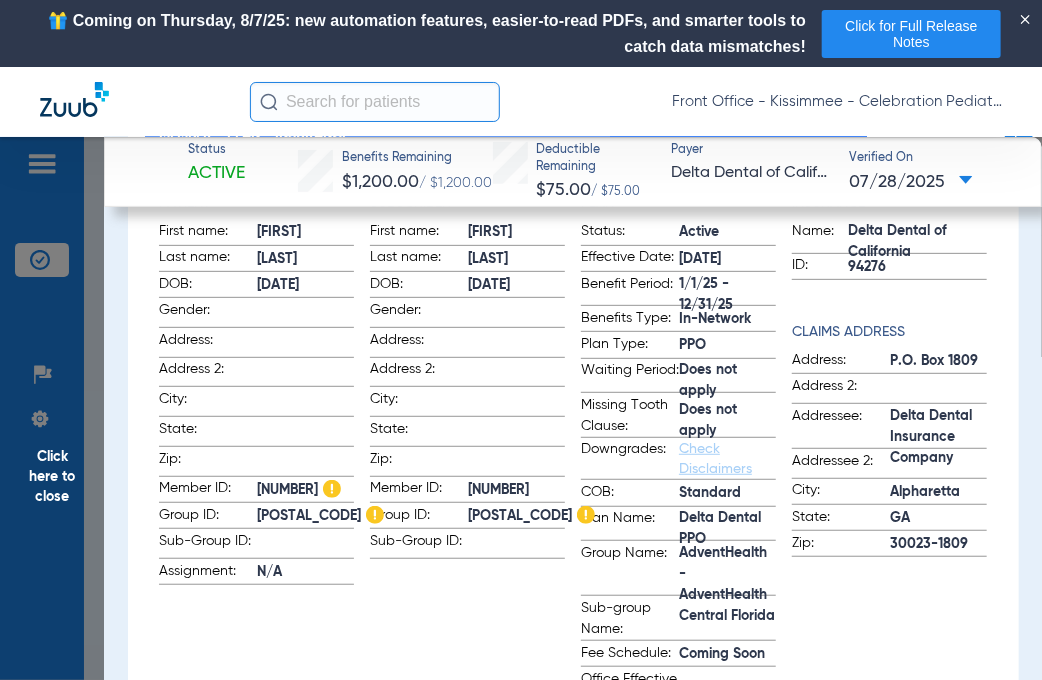 scroll, scrollTop: 300, scrollLeft: 0, axis: vertical 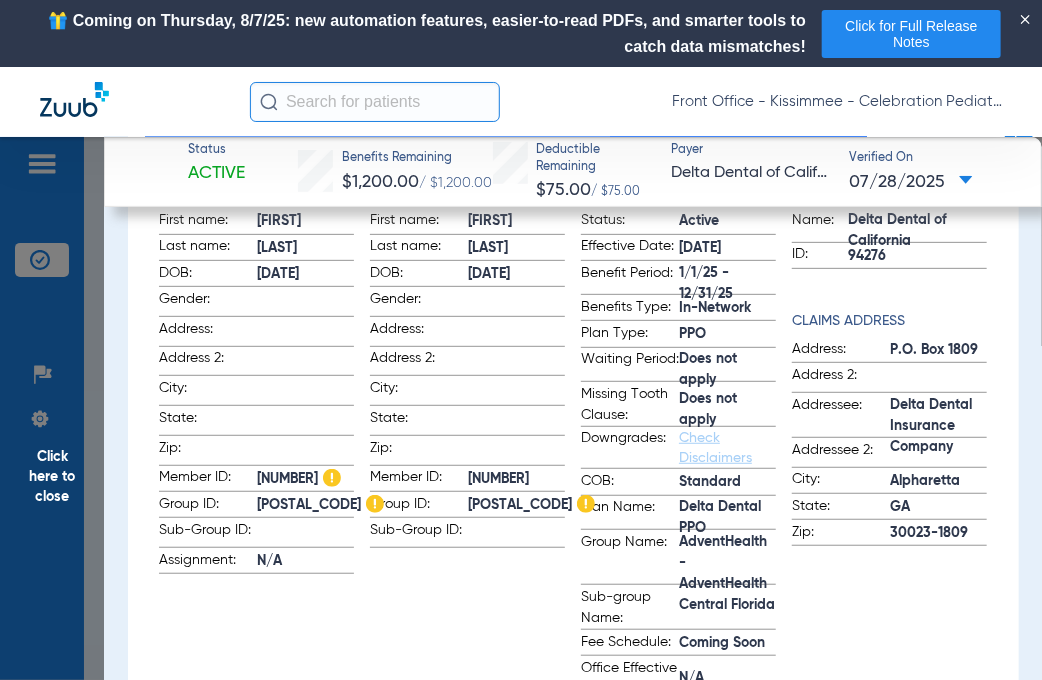 drag, startPoint x: 57, startPoint y: 480, endPoint x: 97, endPoint y: 479, distance: 40.012497 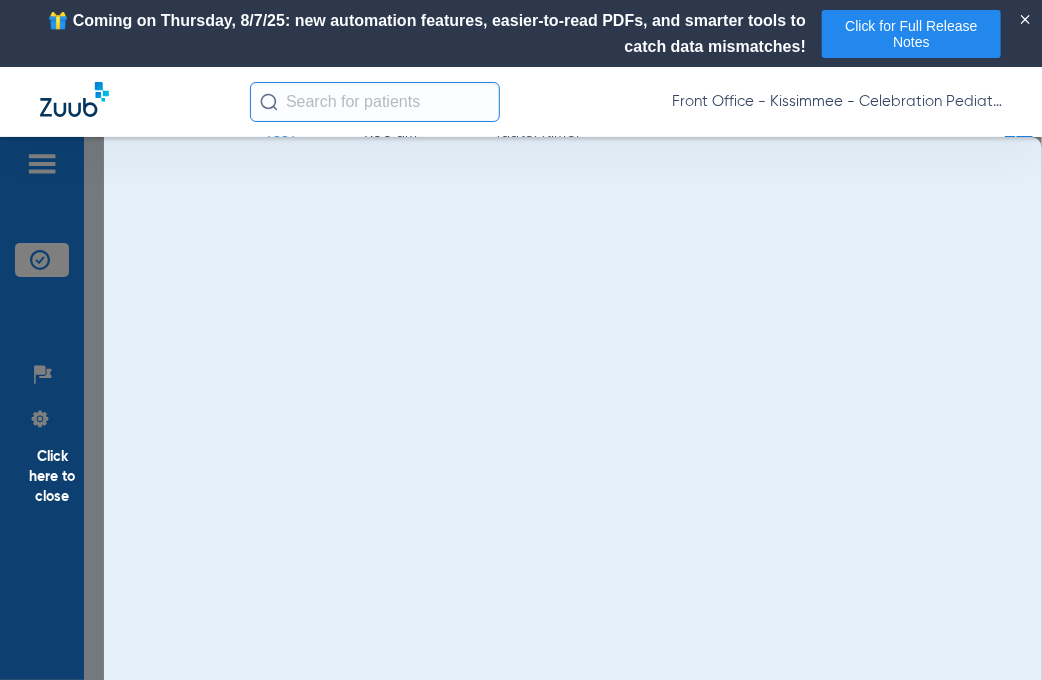 scroll, scrollTop: 0, scrollLeft: 0, axis: both 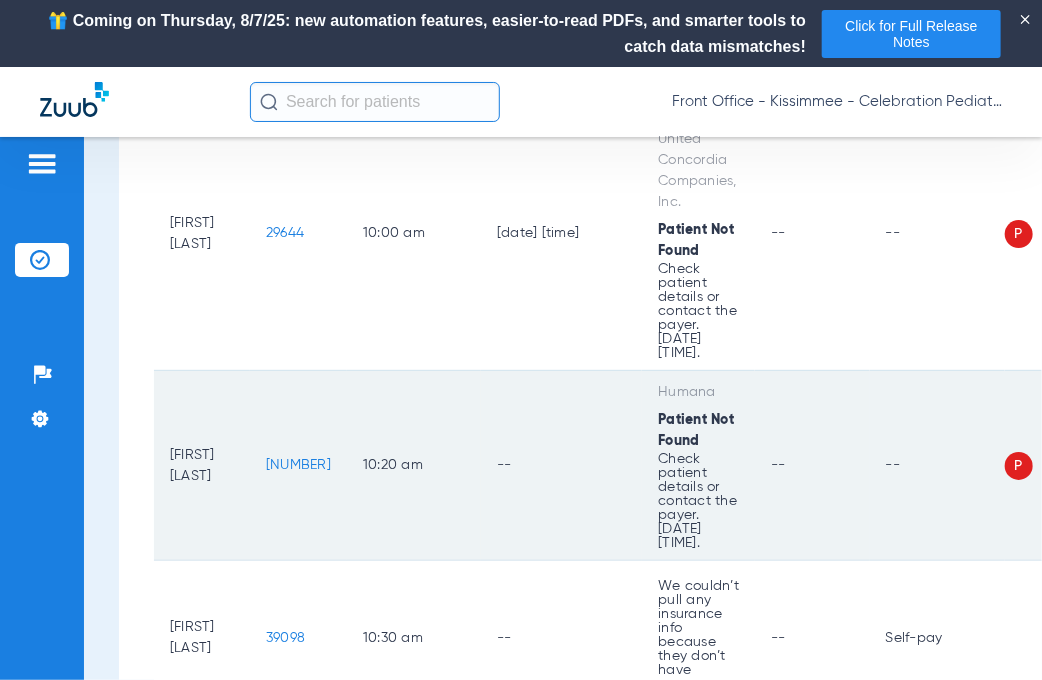 click on "[NUMBER]" 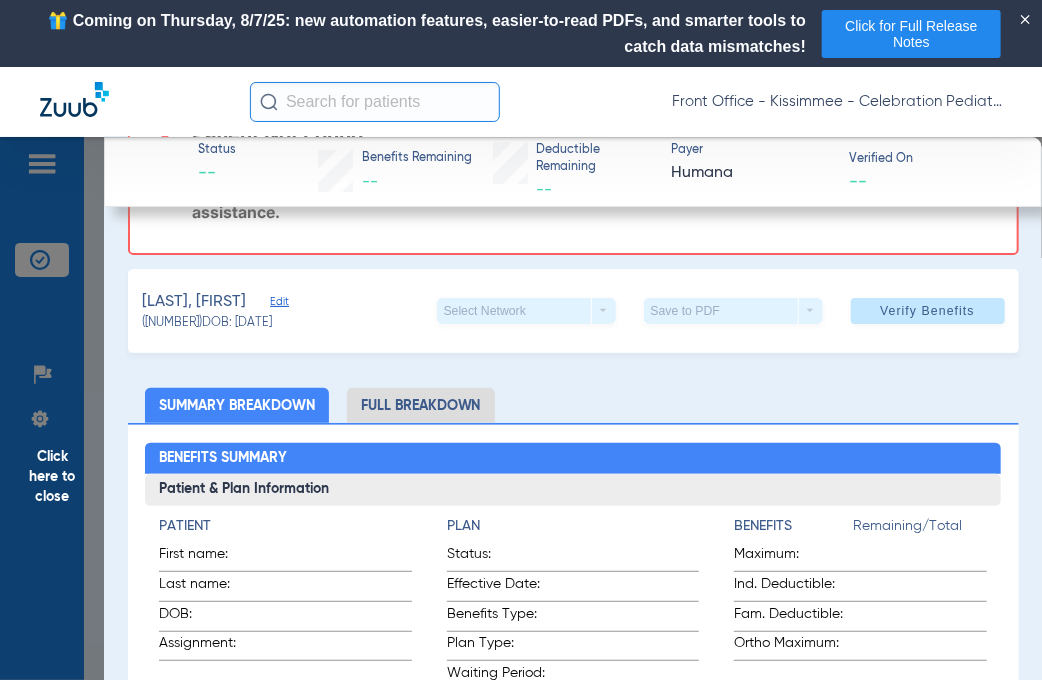 scroll, scrollTop: 100, scrollLeft: 0, axis: vertical 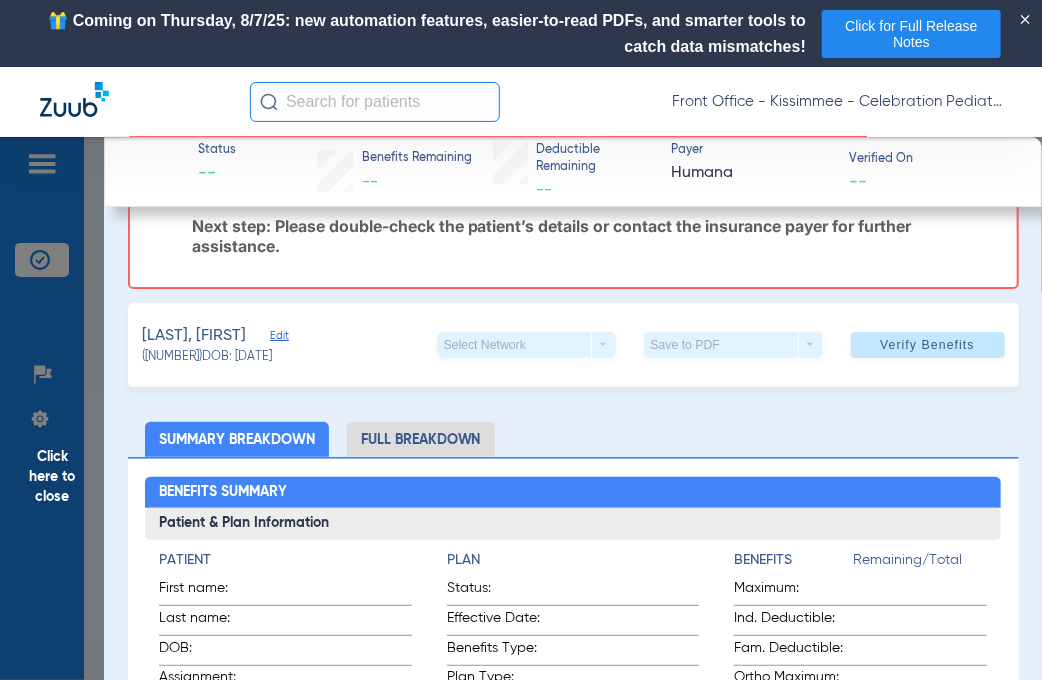 click on "Click here to close" 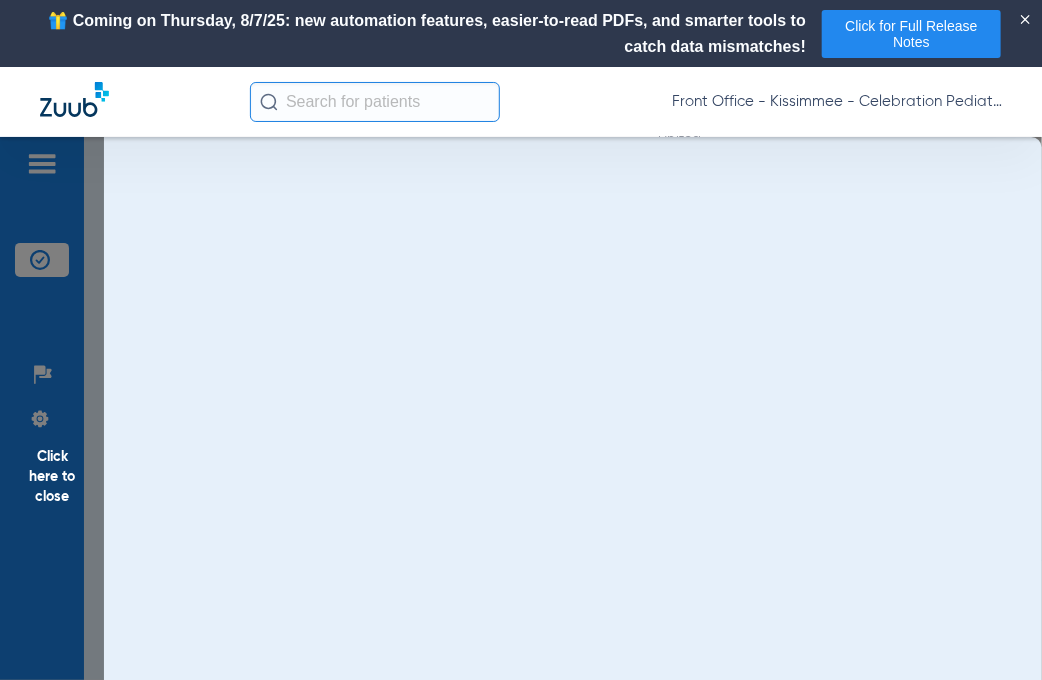 scroll, scrollTop: 0, scrollLeft: 0, axis: both 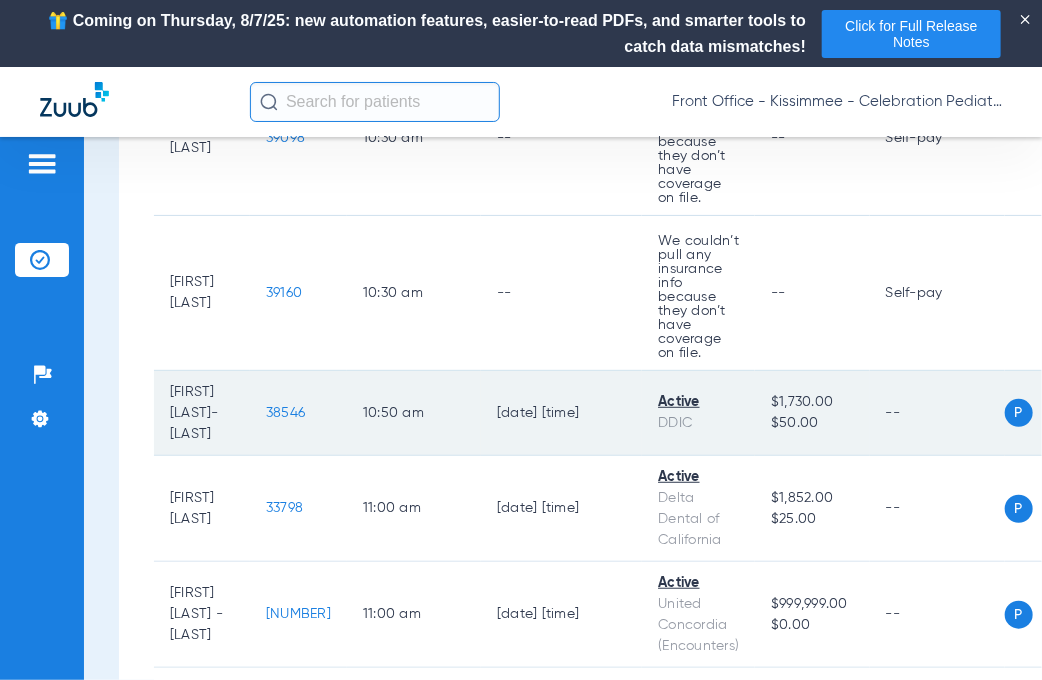 click on "38546" 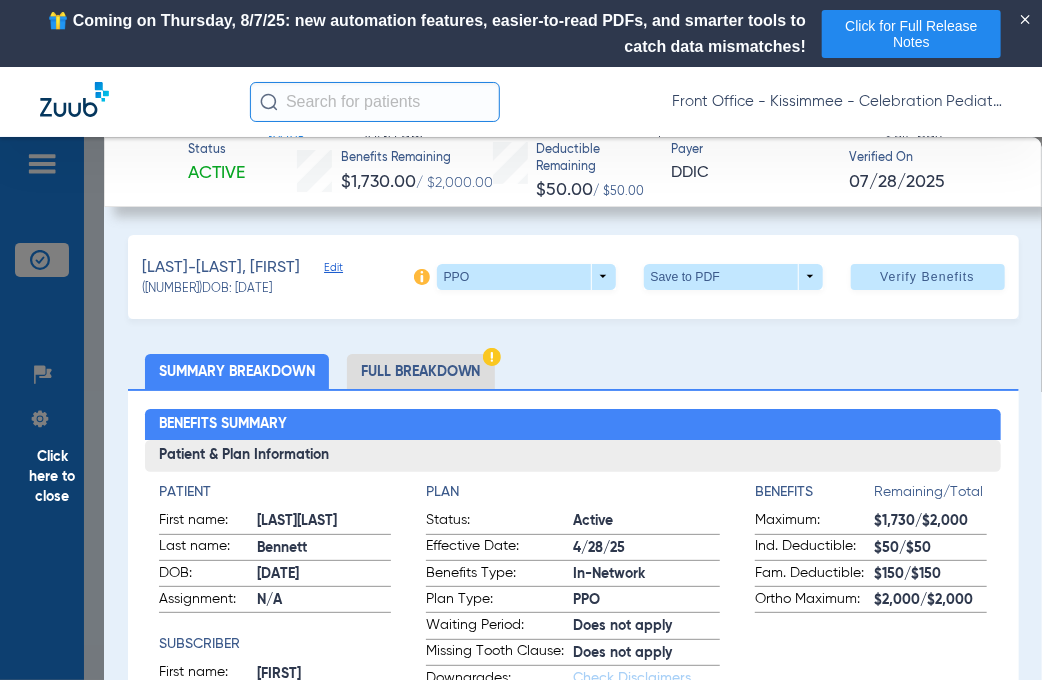 click on "Full Breakdown" 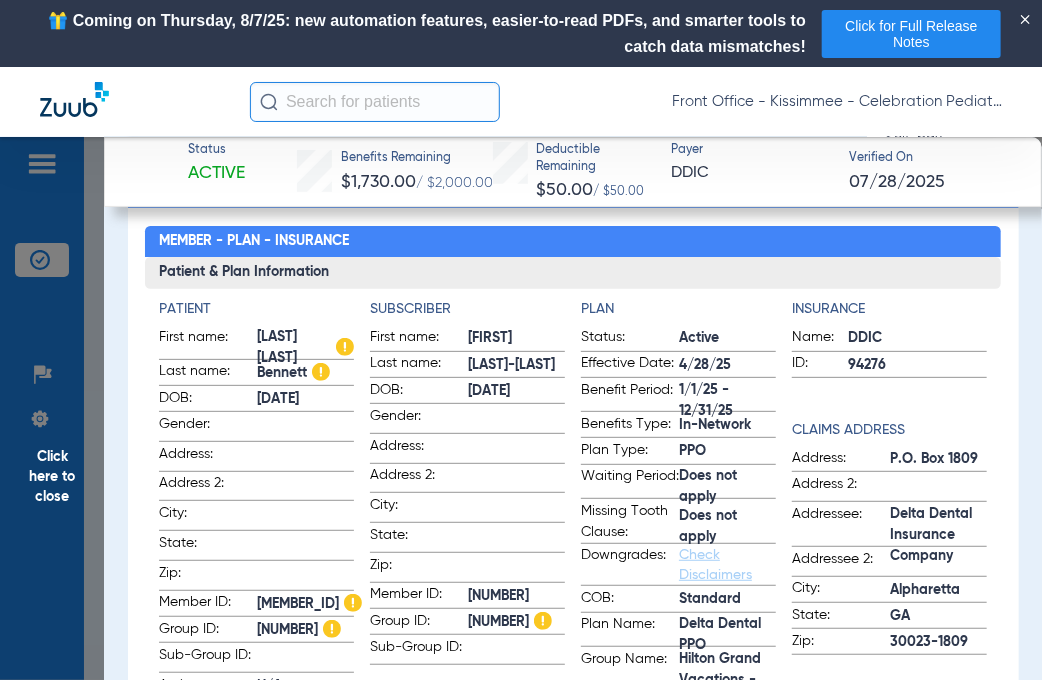 scroll, scrollTop: 200, scrollLeft: 0, axis: vertical 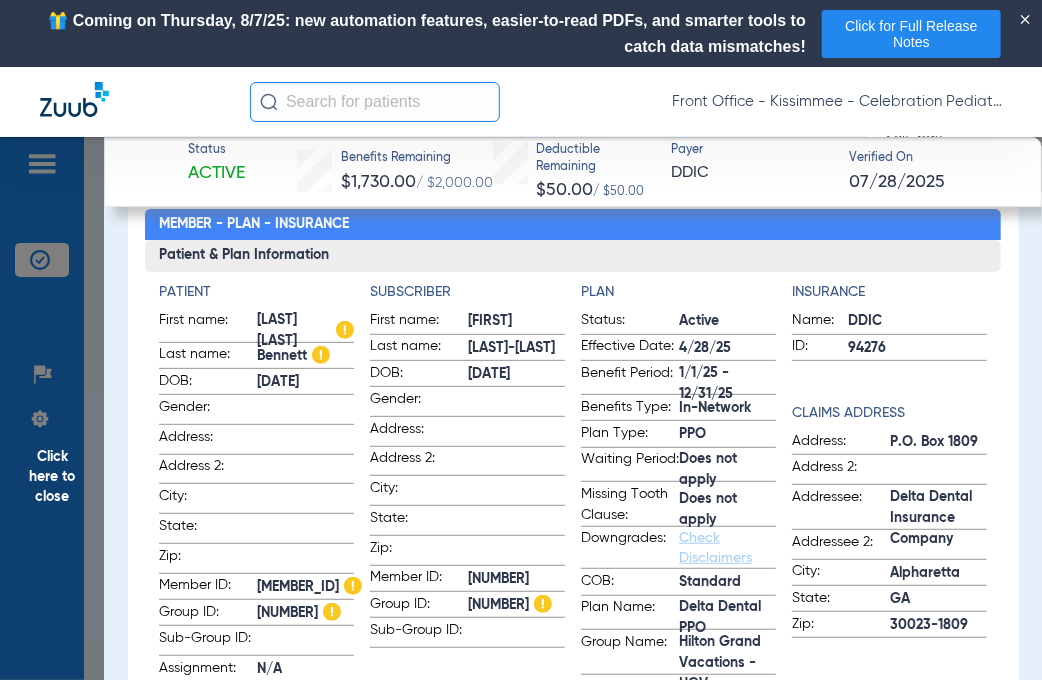 click on "Subscriber First name:  [FIRST]  DOB:  [DATE]  Gender:    Address:    Address 2:    City:    State:    Zip:    Member ID:  [MEMBER_ID]  Group ID:  [GROUP_ID]  Sub-Group ID:    Assignment:  N/A  Subscriber First name:  [FIRST]  DOB:  [DATE]  Member ID:  [MEMBER_ID]  Group ID (optional)  [GROUP_ID]  Insurance Payer   Insurance
Ddic  Provider   Dentist
[DENTIST_NAME]  [DENTIST_ID]  remove   Dependent Information   First name  [FIRST]  Last name  [LAST]  DOB  mm / dd / yyyy [DATE]  Member ID  same as subscriber [MEMBER_ID]  Summary Breakdown   Full Breakdown  Member - Plan - Insurance Patient & Plan Information Patient First name:  [FIRST] [LAST]  DOB:  [DATE]  Gender:    Address:    Address 2:    City:    State:    Zip:    Member ID:  [MEMBER_ID]  Group ID:  [GROUP_ID]  Sub-Group ID:    Assignment:  N/A  Subscriber First name:  [FIRST]  DOB:" 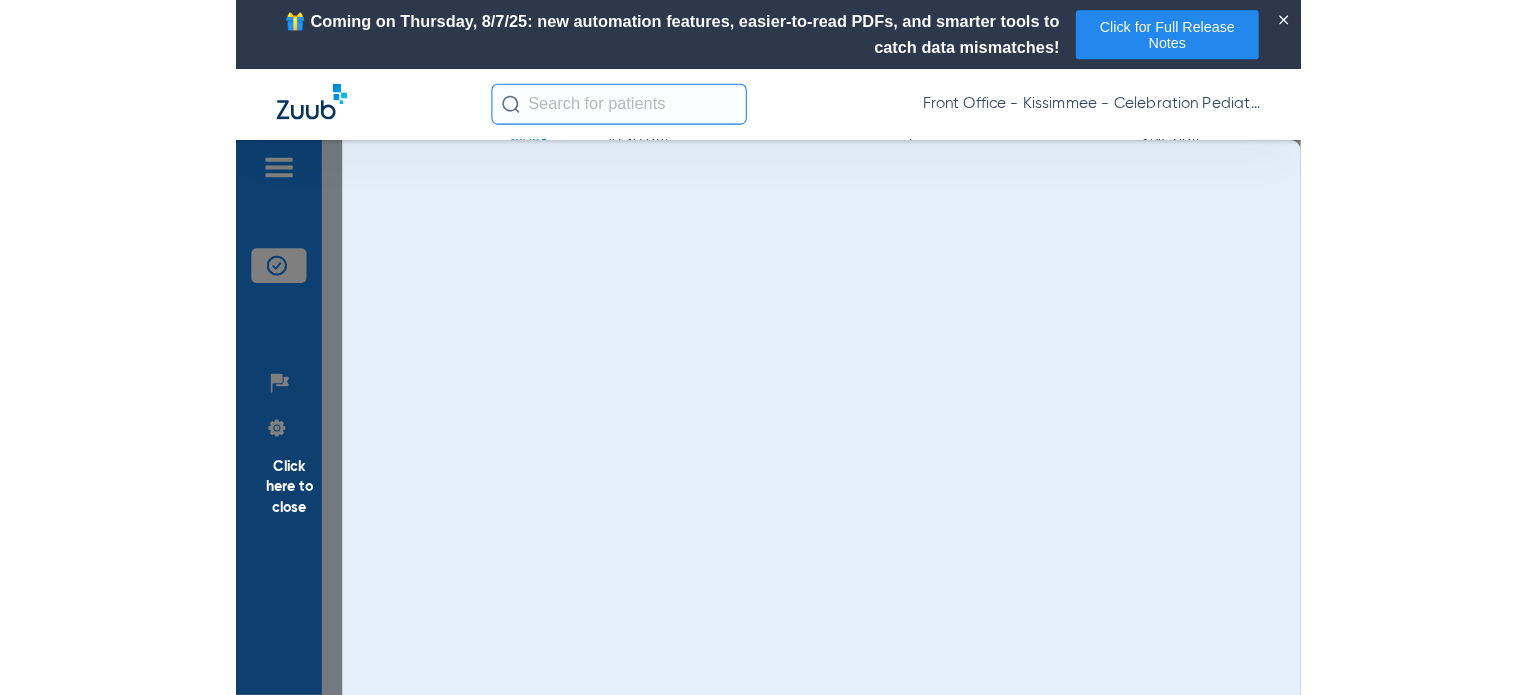 scroll, scrollTop: 0, scrollLeft: 0, axis: both 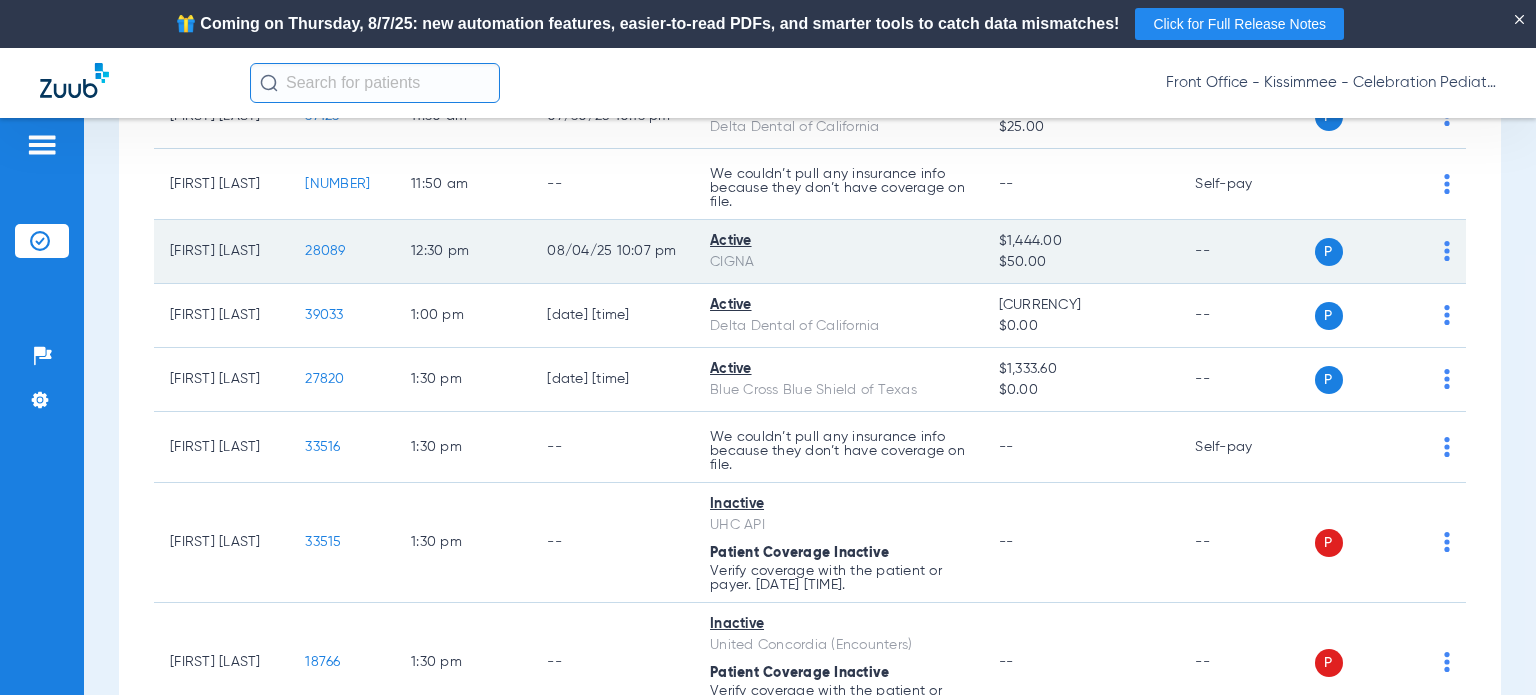 click on "[FIRST] [LAST]" 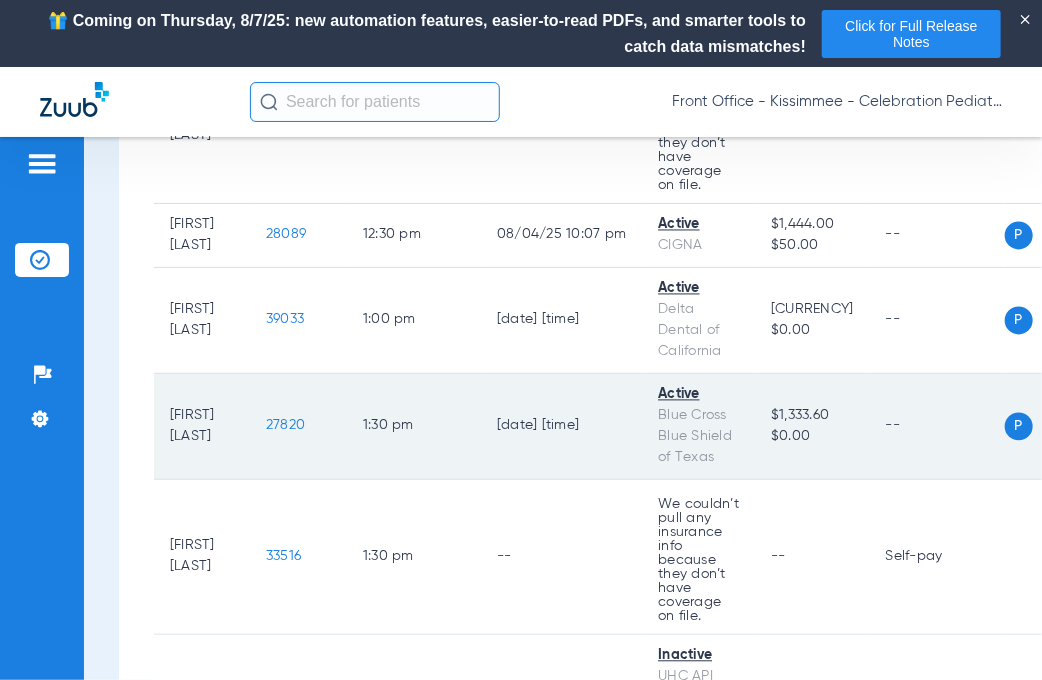 scroll, scrollTop: 3945, scrollLeft: 0, axis: vertical 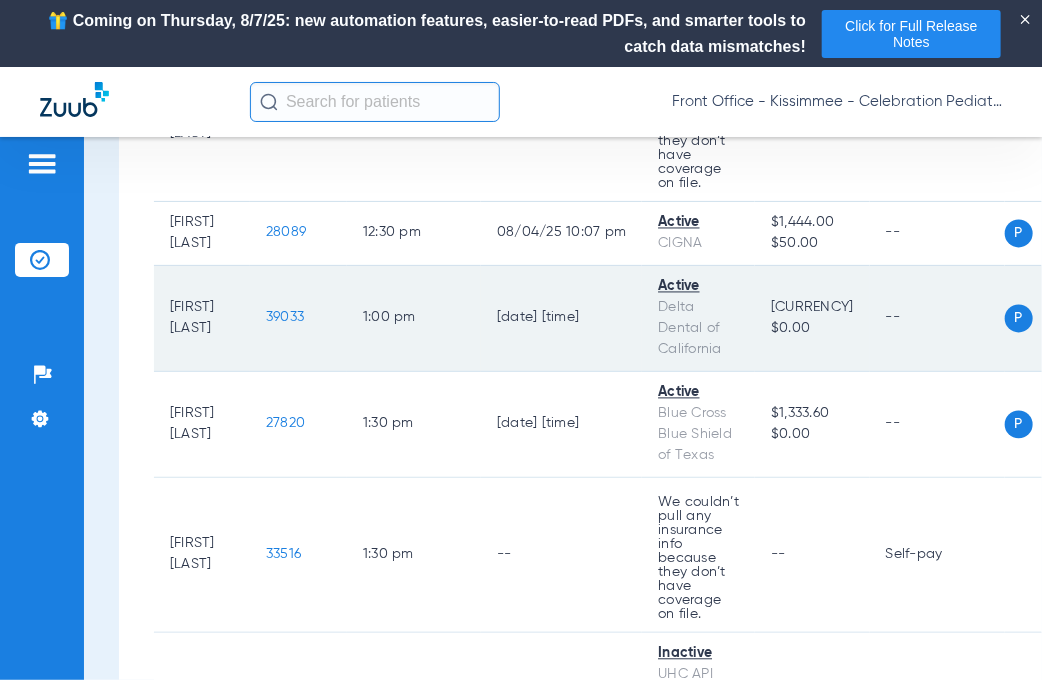 click on "39033" 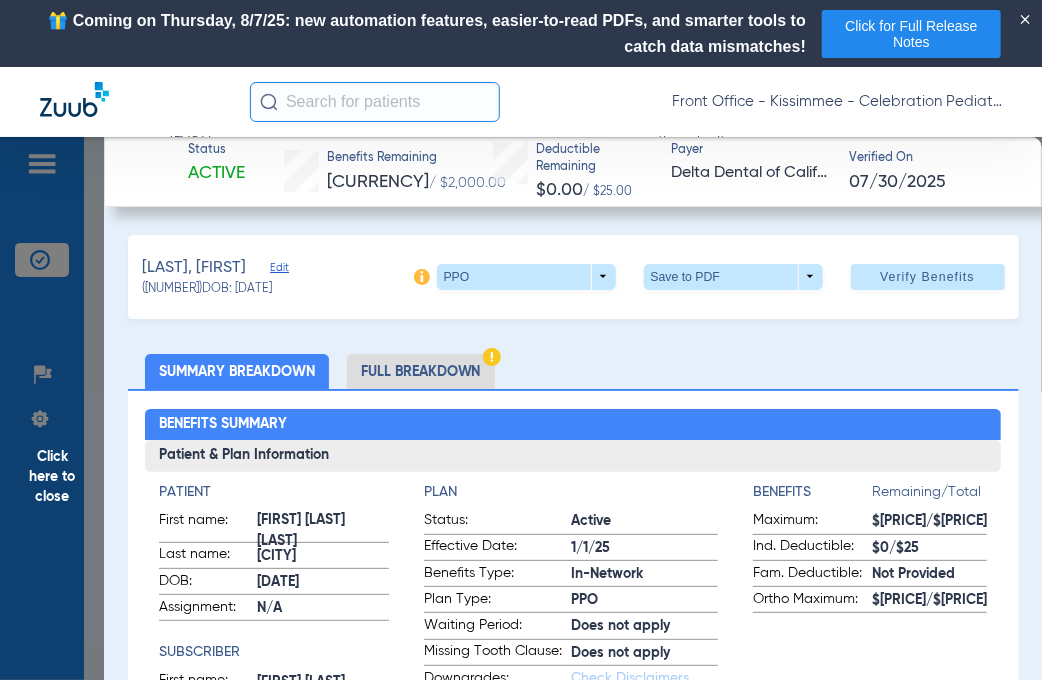 click on "Full Breakdown" 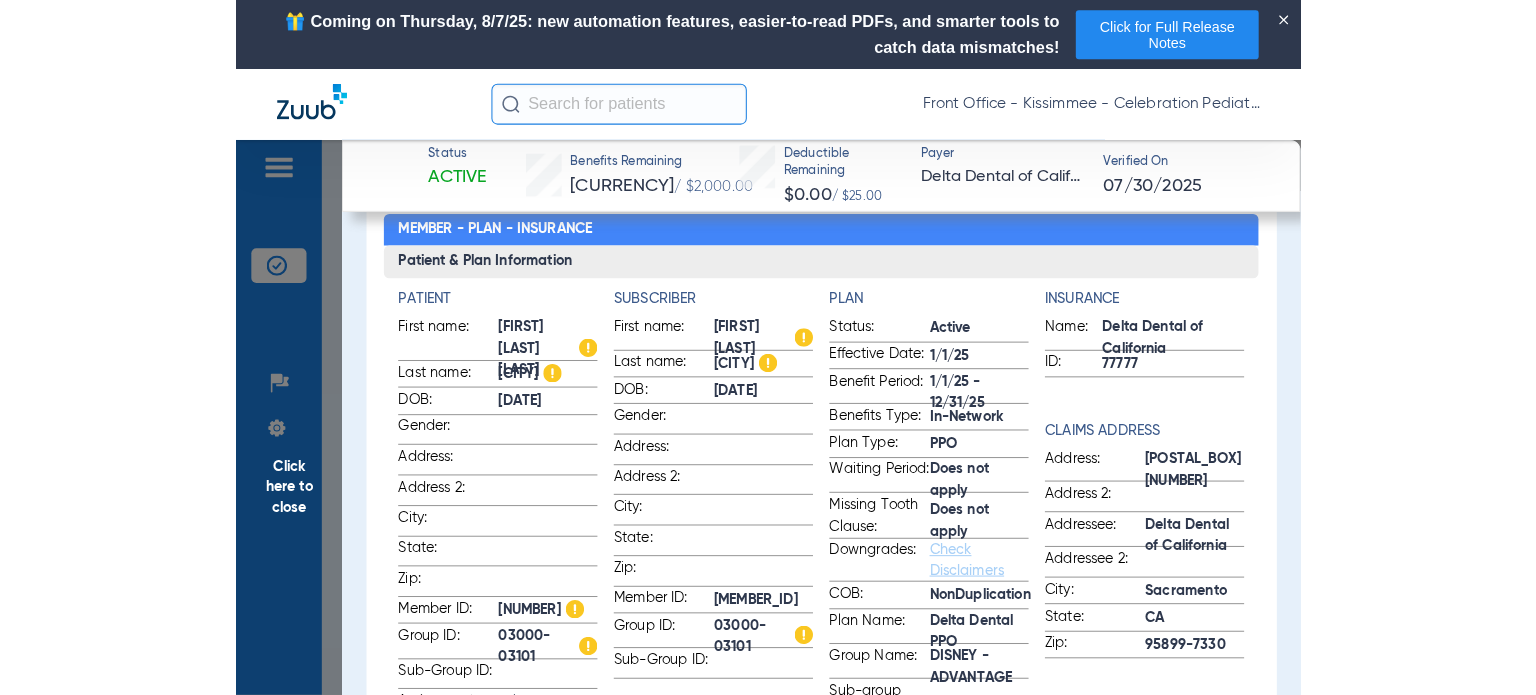 scroll, scrollTop: 300, scrollLeft: 0, axis: vertical 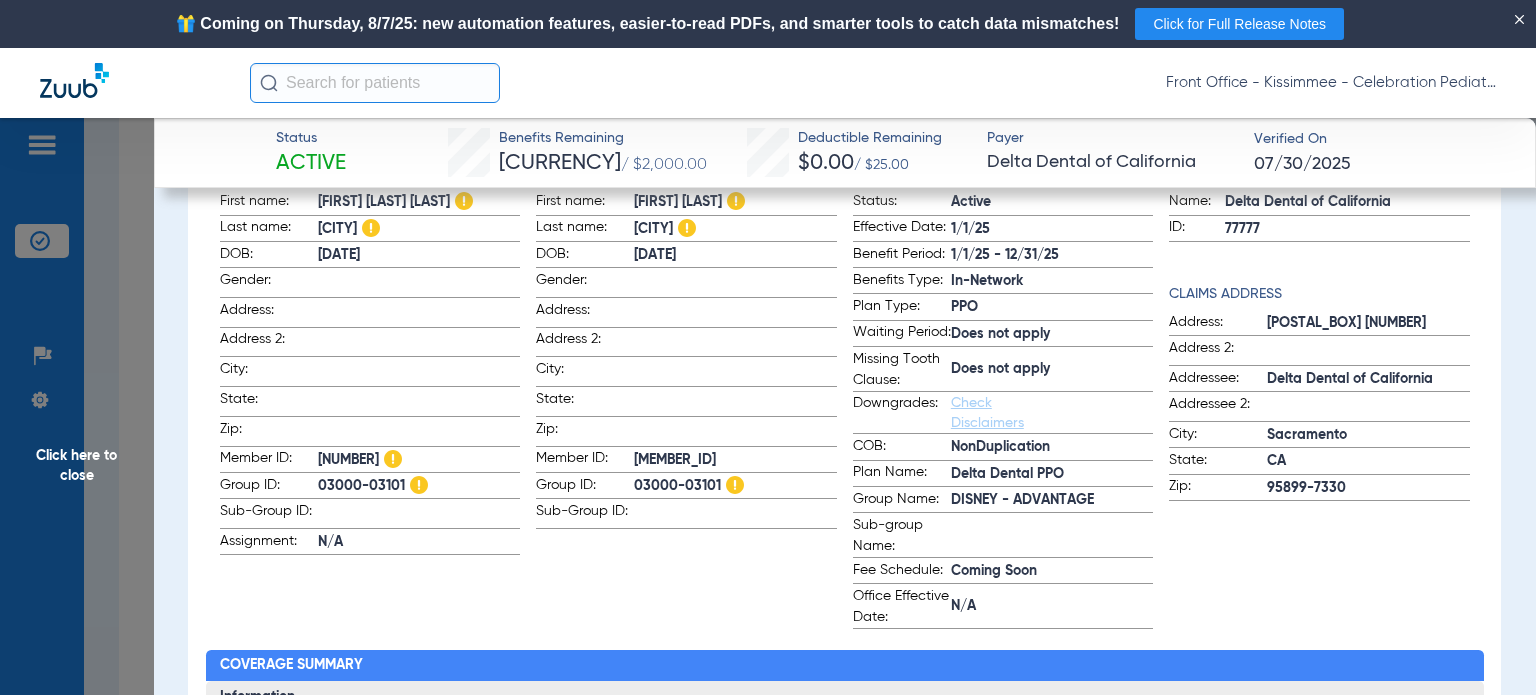 click on "Click here to close" 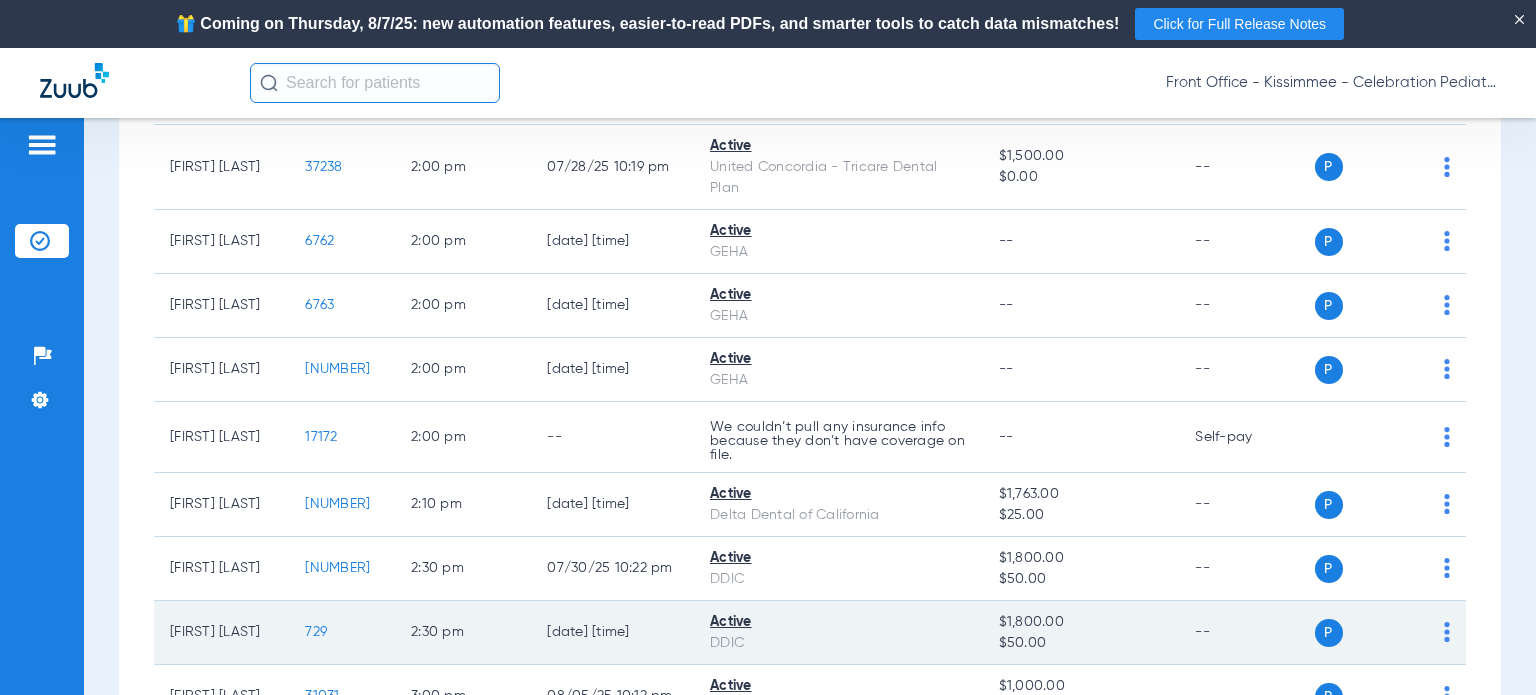 scroll, scrollTop: 3045, scrollLeft: 0, axis: vertical 